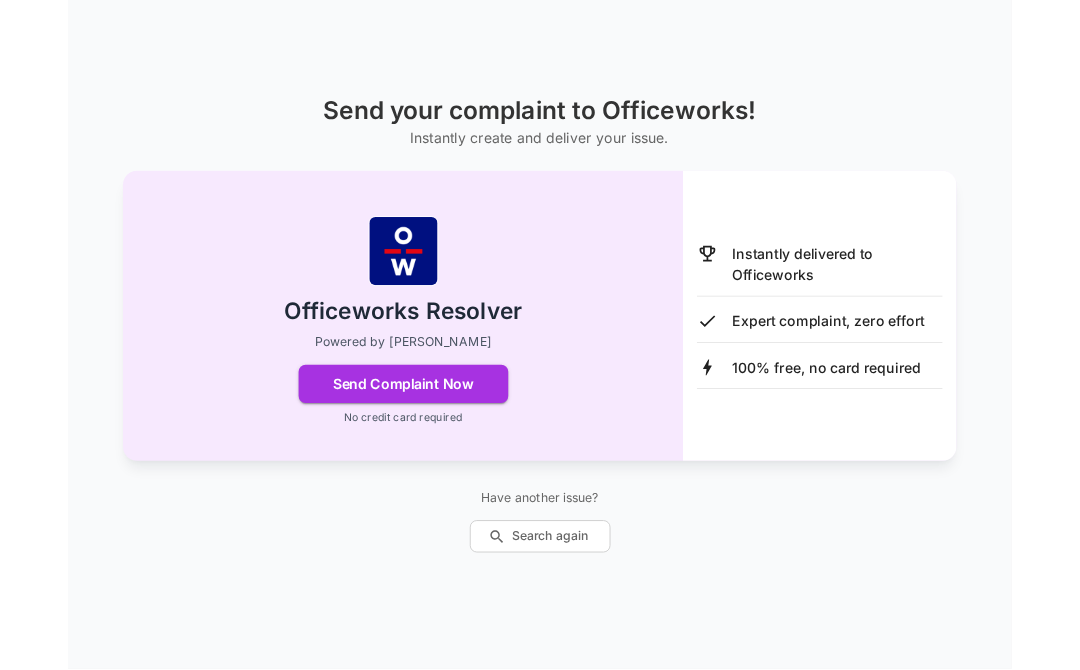 scroll, scrollTop: 137, scrollLeft: 0, axis: vertical 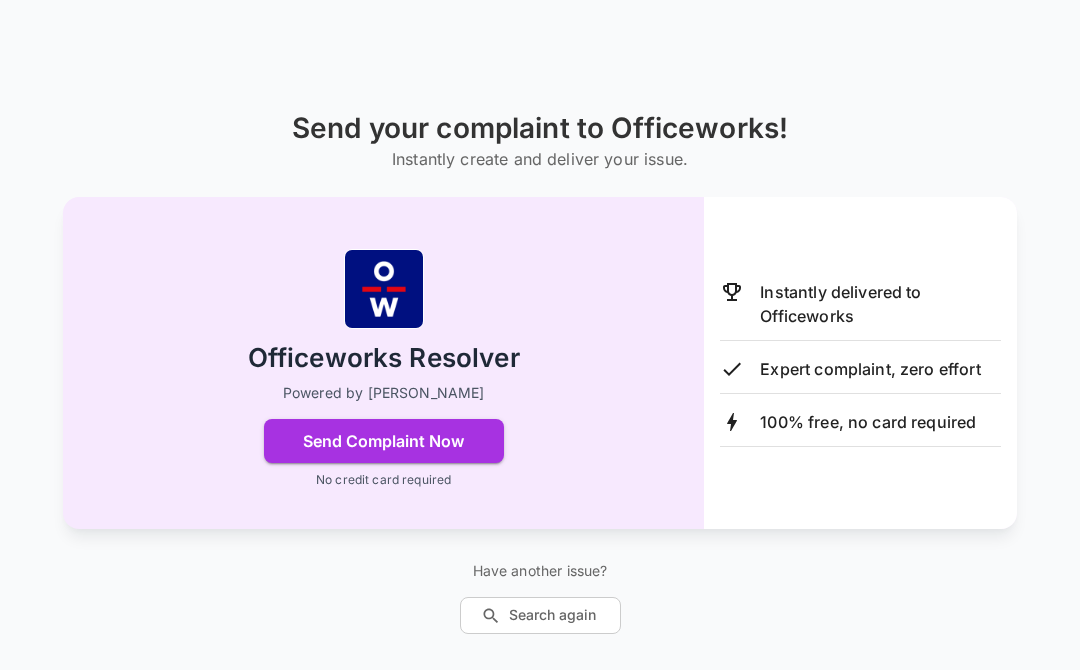 click on "Send Complaint Now" at bounding box center (384, 441) 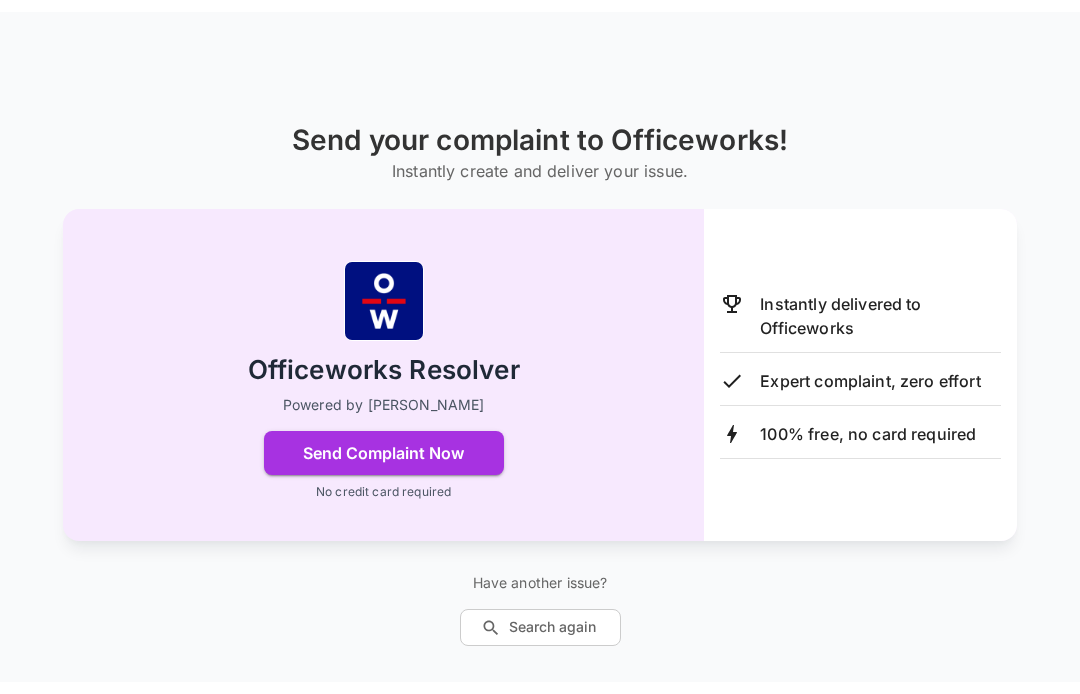 scroll, scrollTop: 0, scrollLeft: 0, axis: both 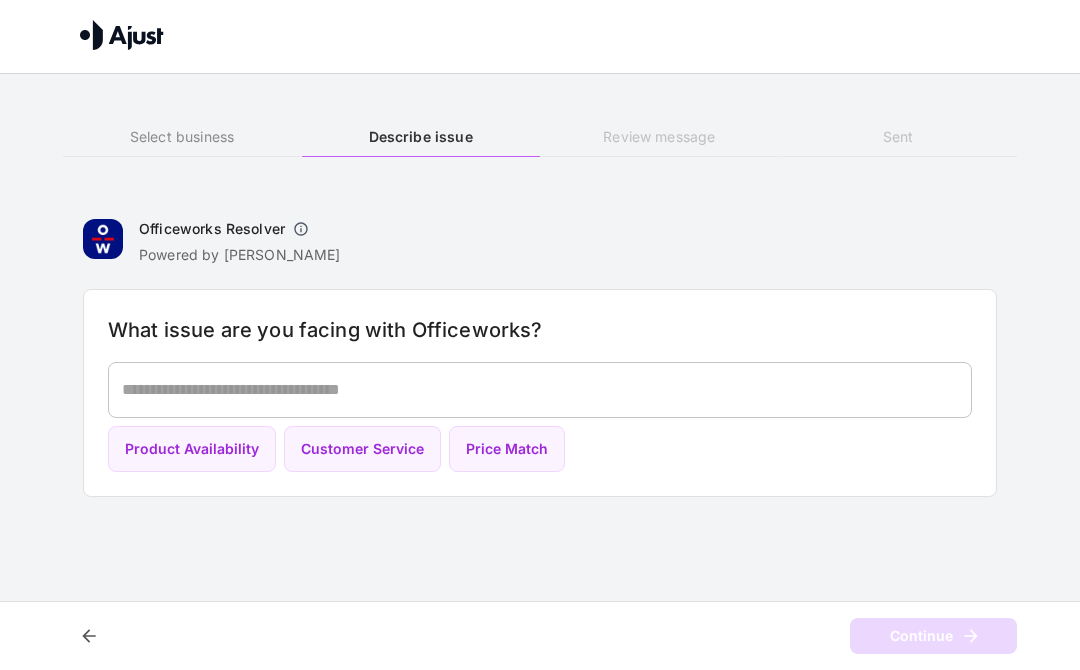 click on "Customer Service" at bounding box center (362, 449) 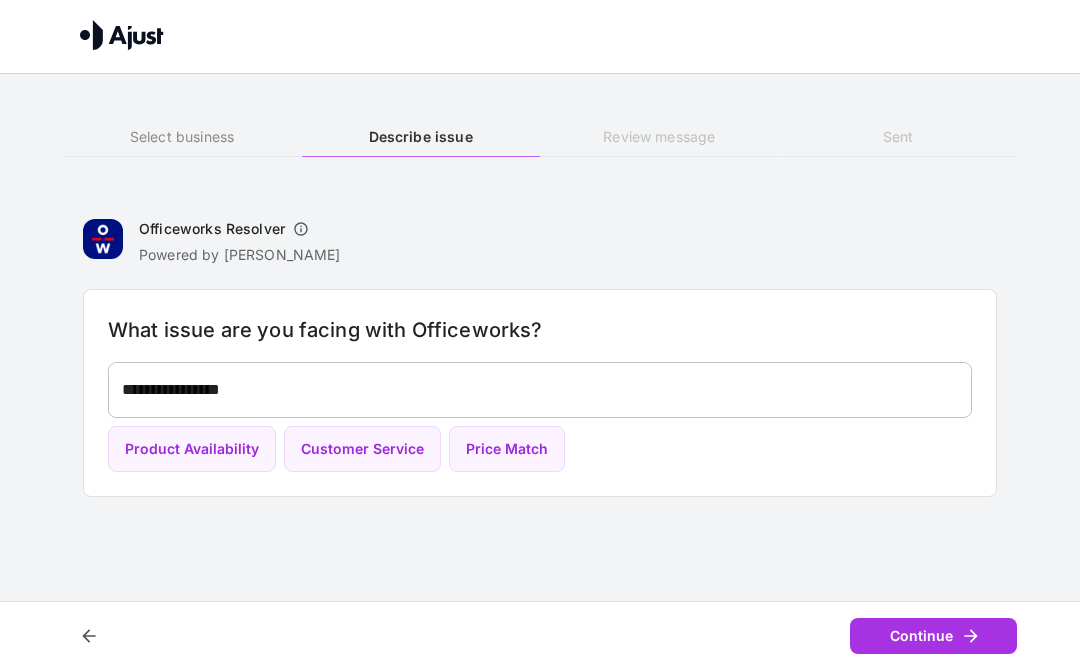 click on "Continue" at bounding box center (933, 636) 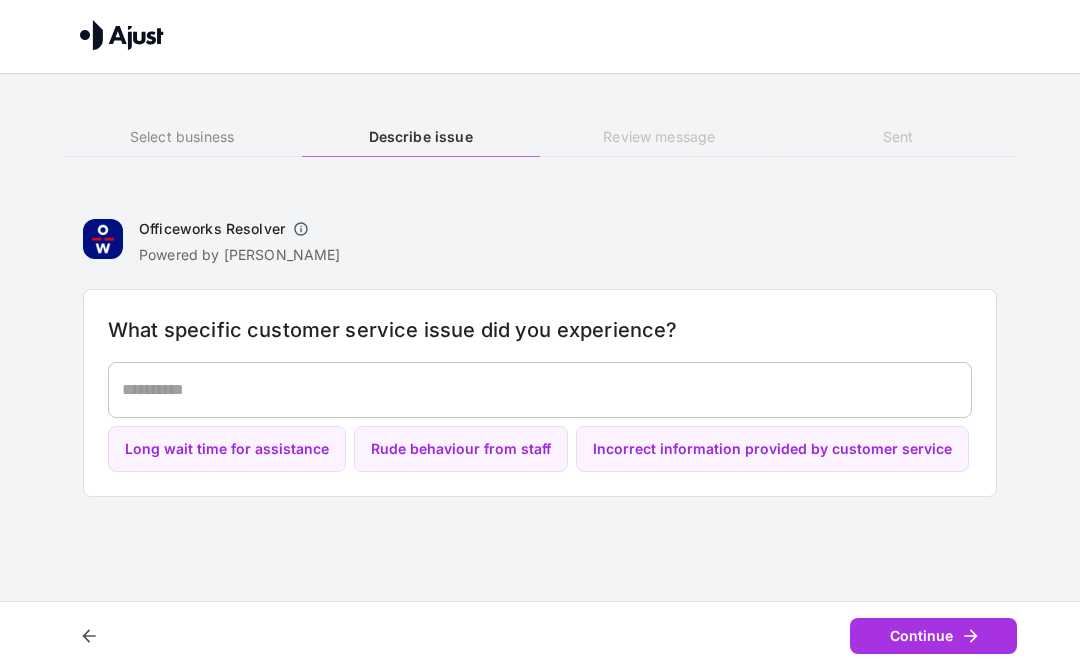click at bounding box center [540, 389] 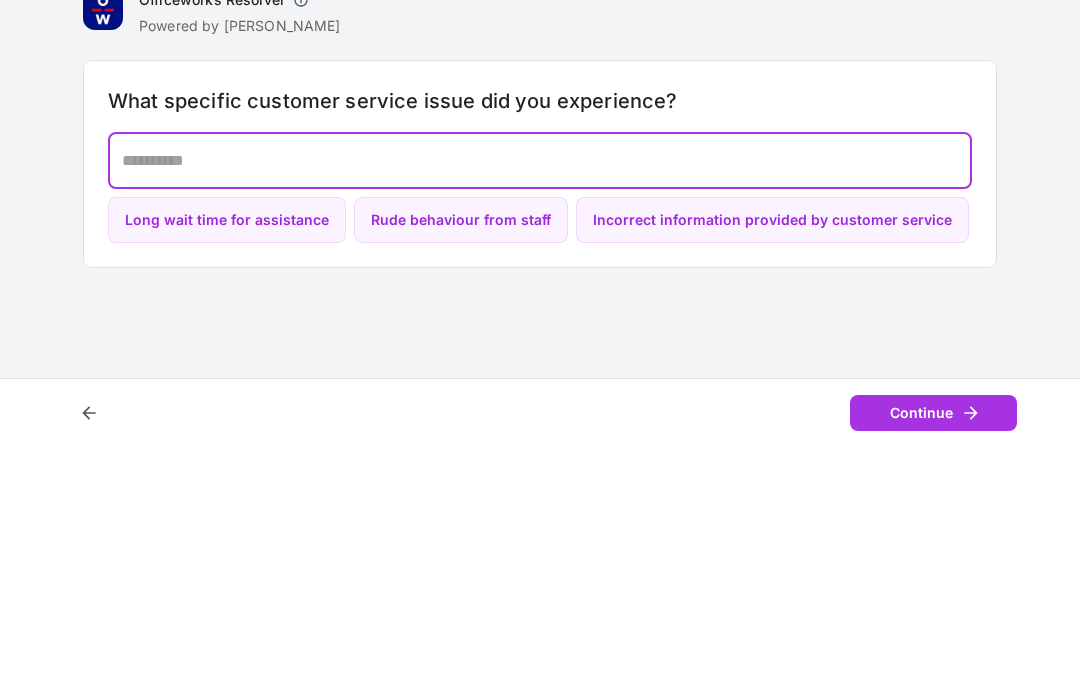click on "Rude behaviour from staff" at bounding box center [461, 449] 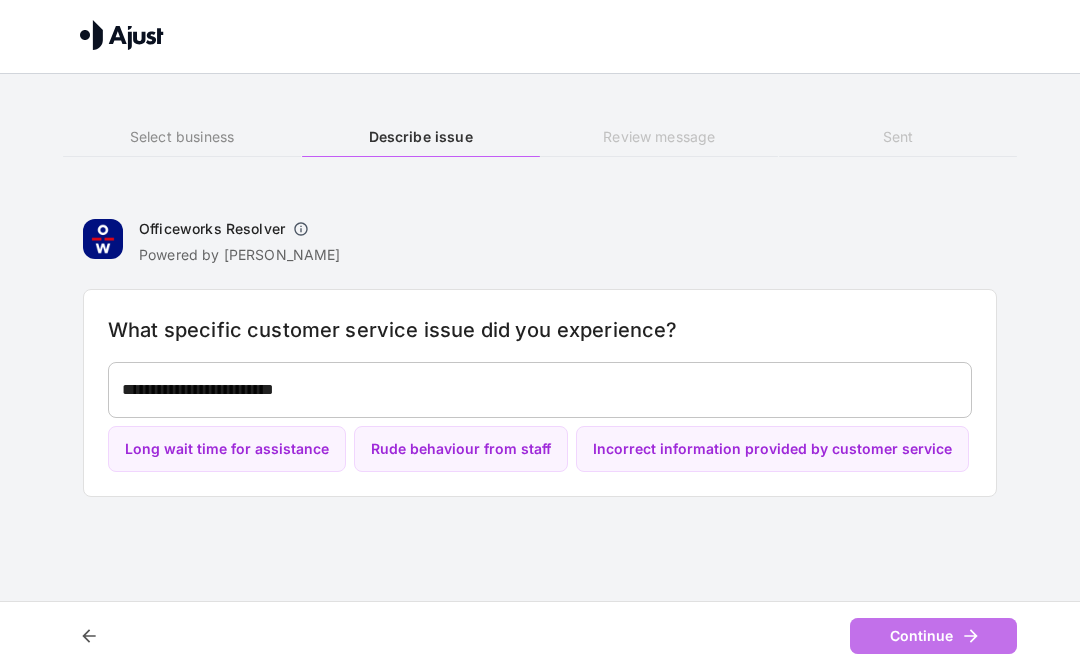 click on "Continue" at bounding box center (933, 636) 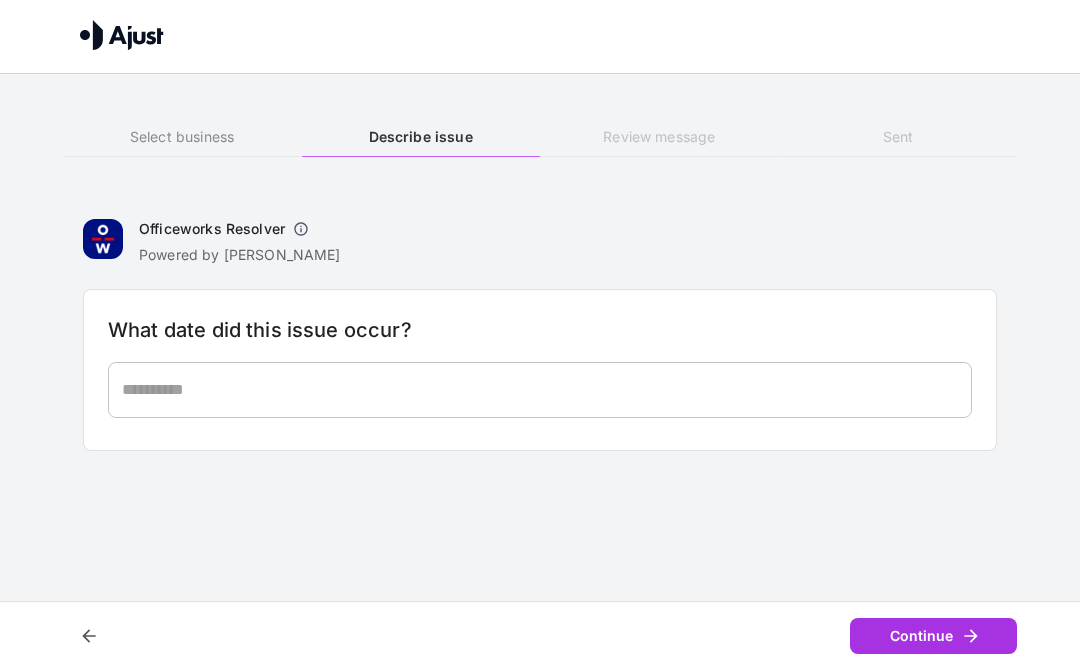 click at bounding box center (540, 389) 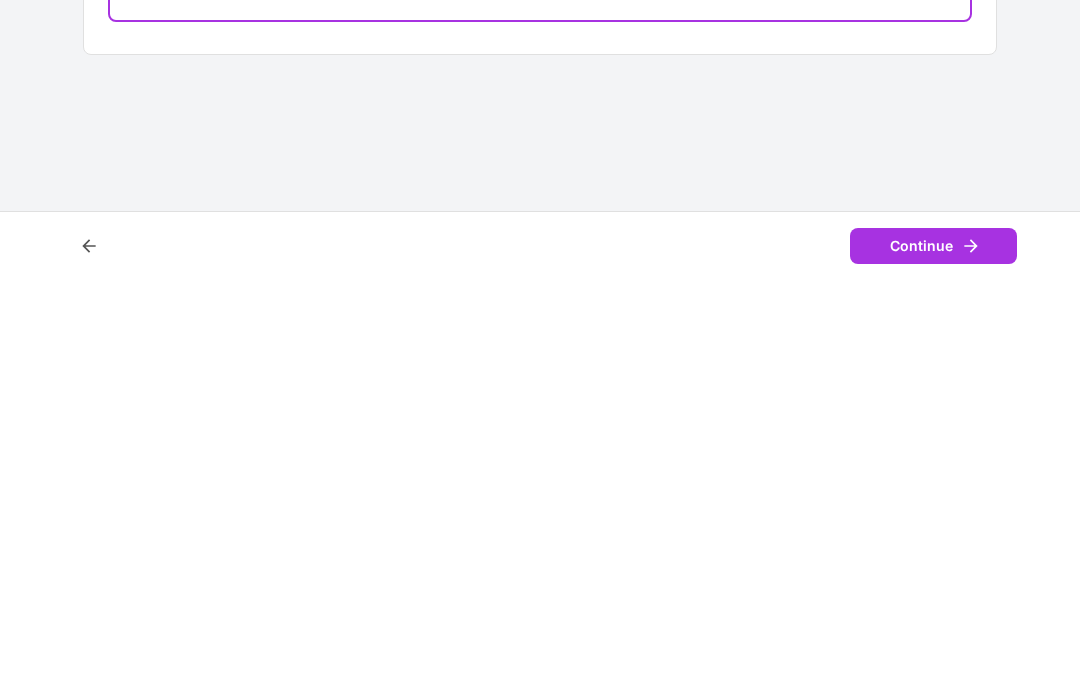 type on "**********" 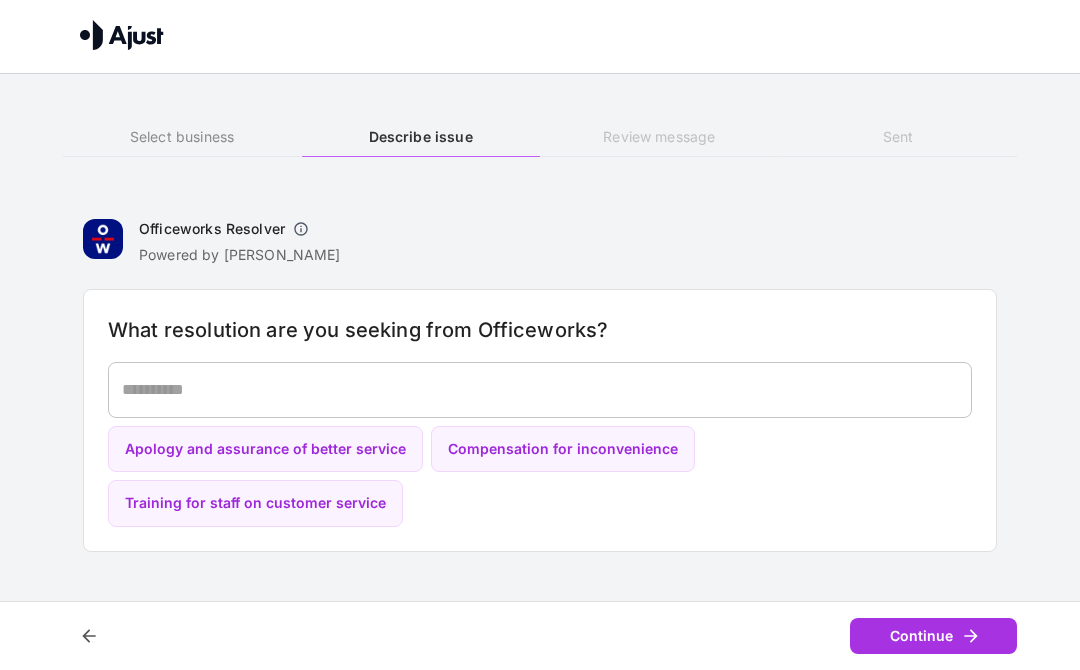 click at bounding box center (540, 389) 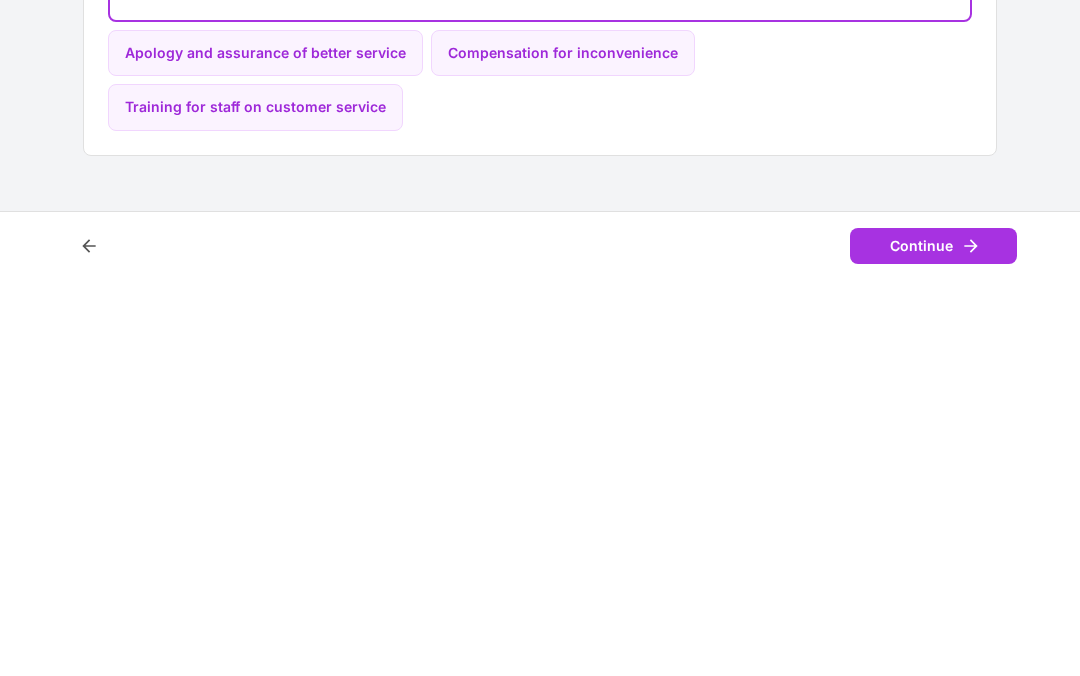 click on "Continue" at bounding box center [933, 642] 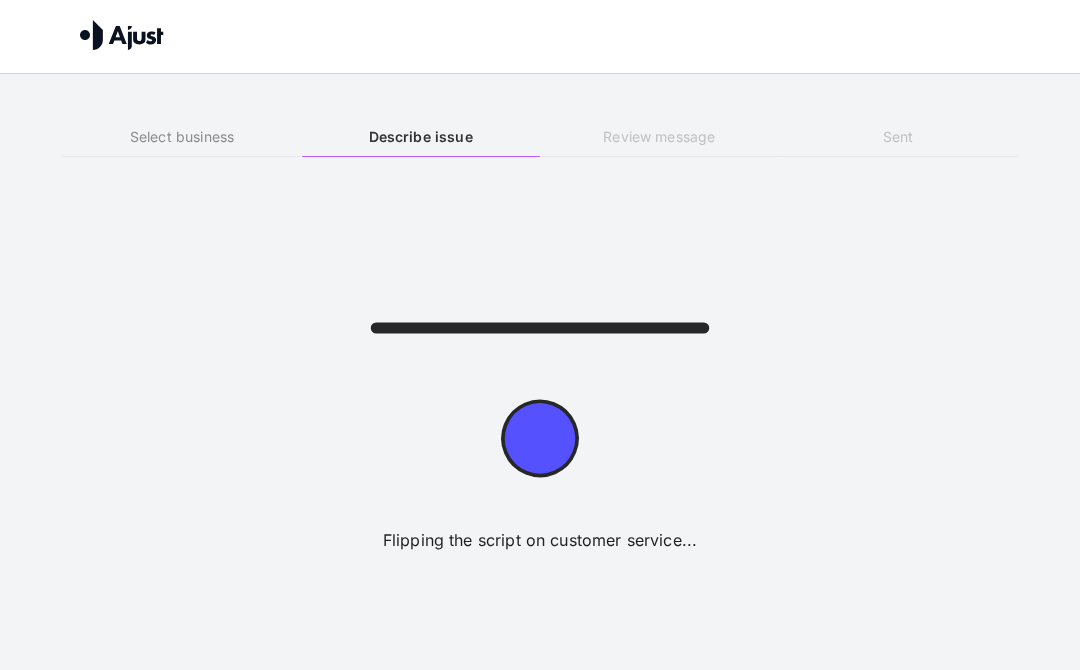 click 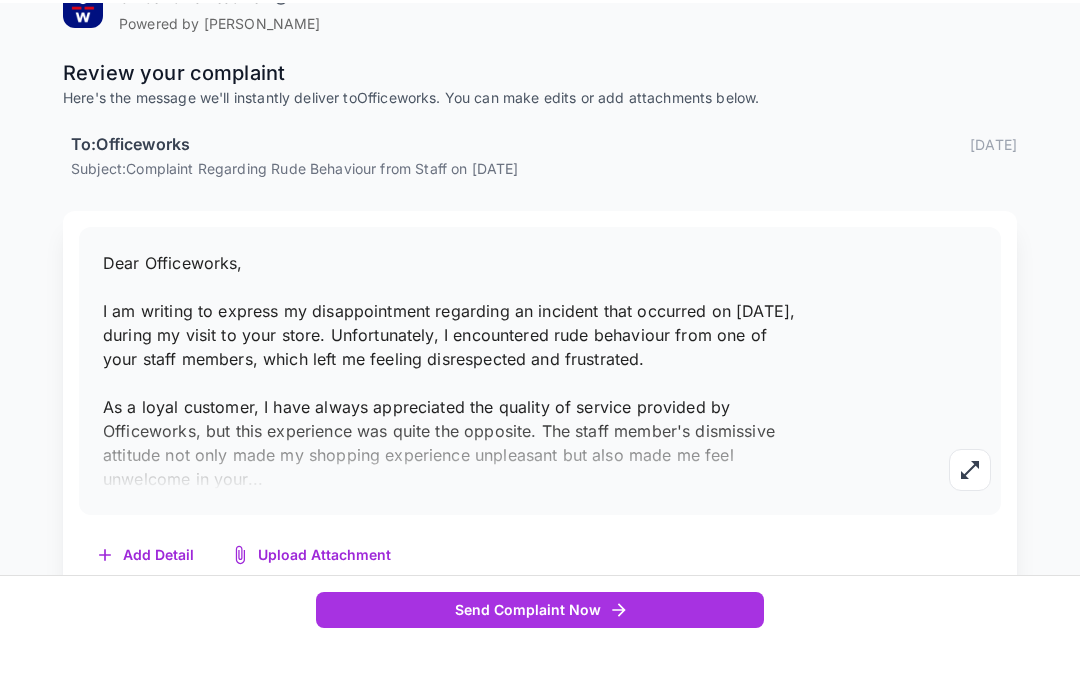 scroll, scrollTop: 217, scrollLeft: 0, axis: vertical 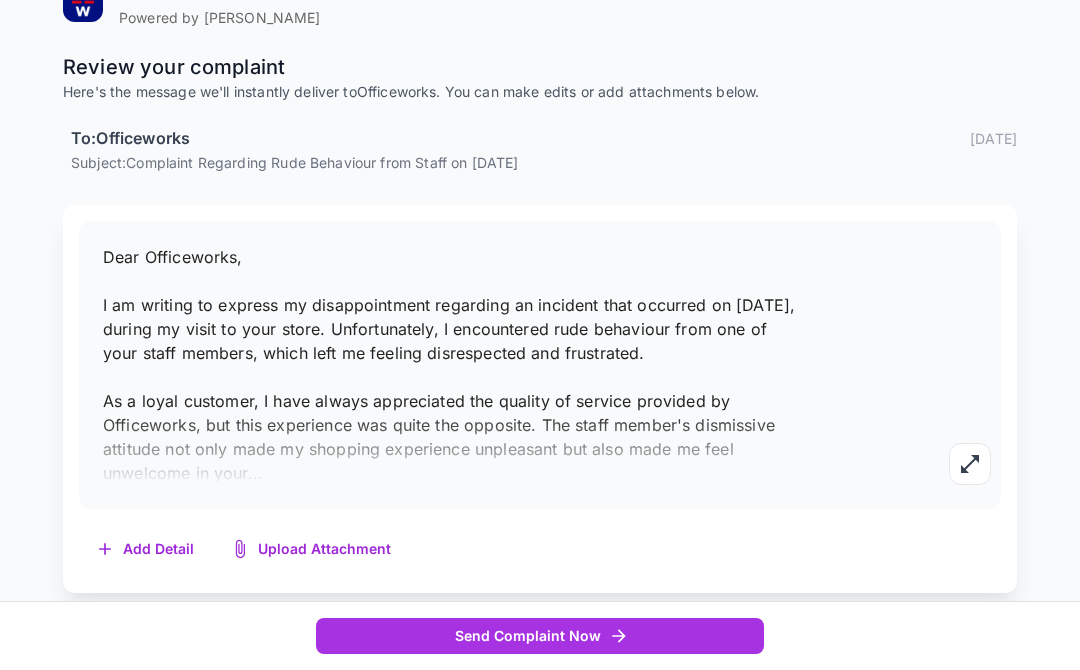click on "Add Detail" at bounding box center (146, 549) 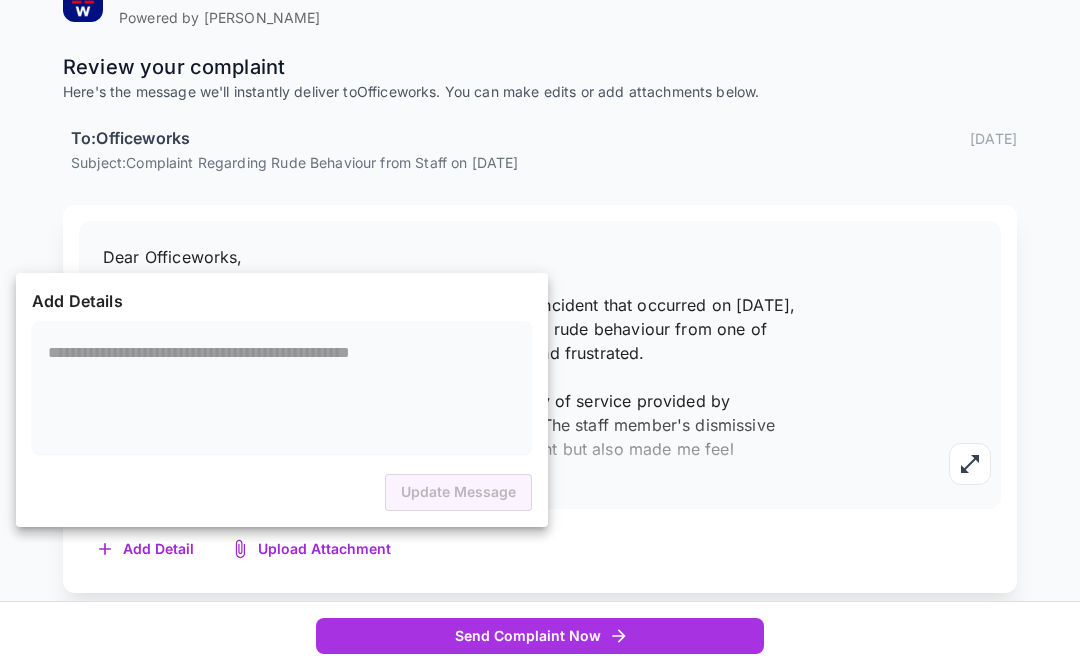 click on "Add Details" at bounding box center (282, 301) 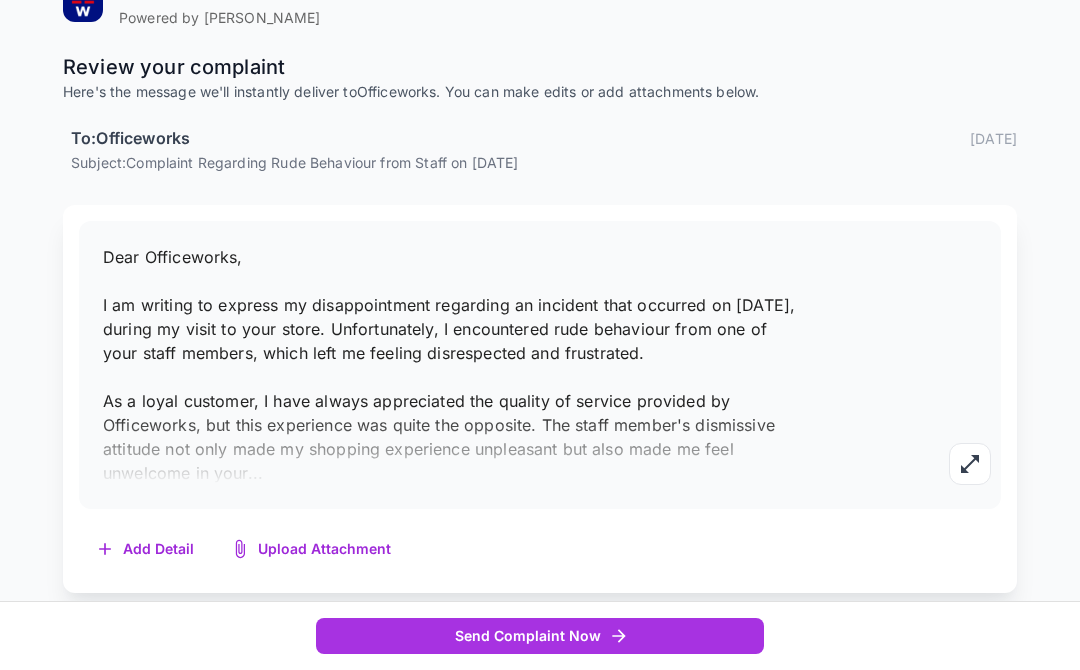 click on "Dear Officeworks,
I am writing to express my disappointment regarding an incident that occurred on [DATE], during my visit to your store. Unfortunately, I encountered rude behaviour from one of your staff members, which left me feeling disrespected and frustrated.
As a loyal customer, I have always appreciated the quality of service provided by Officeworks, but this experience was quite the opposite. The staff member's dismissive attitude not only made my shopping experience unpleasant but also made me feel unwelcome in your  ..." at bounding box center [540, 365] 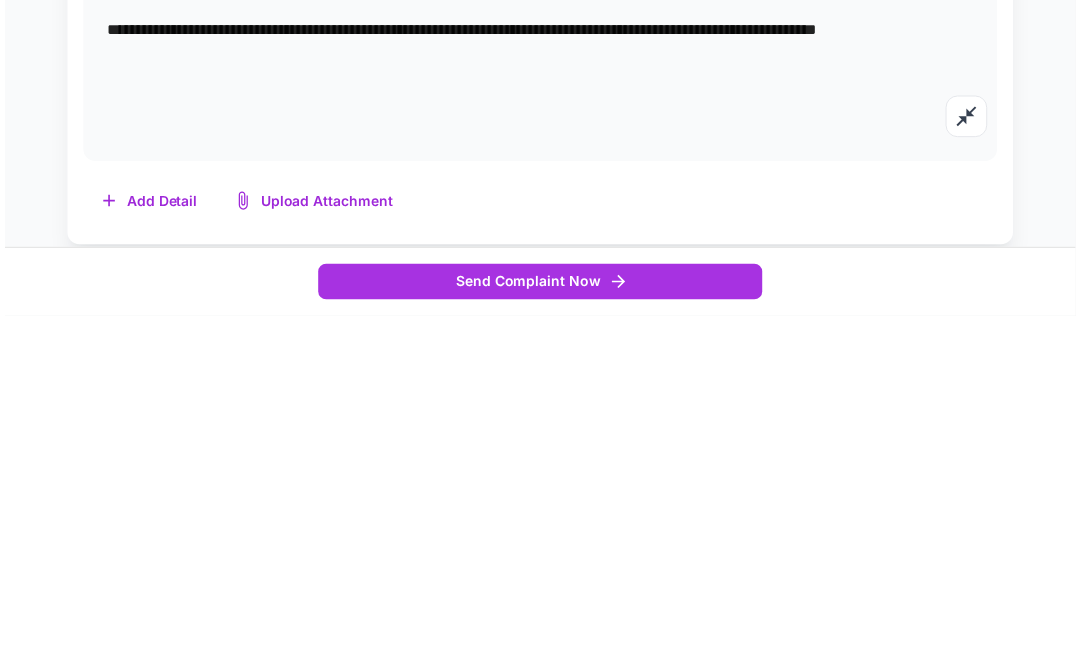 scroll, scrollTop: 394, scrollLeft: 0, axis: vertical 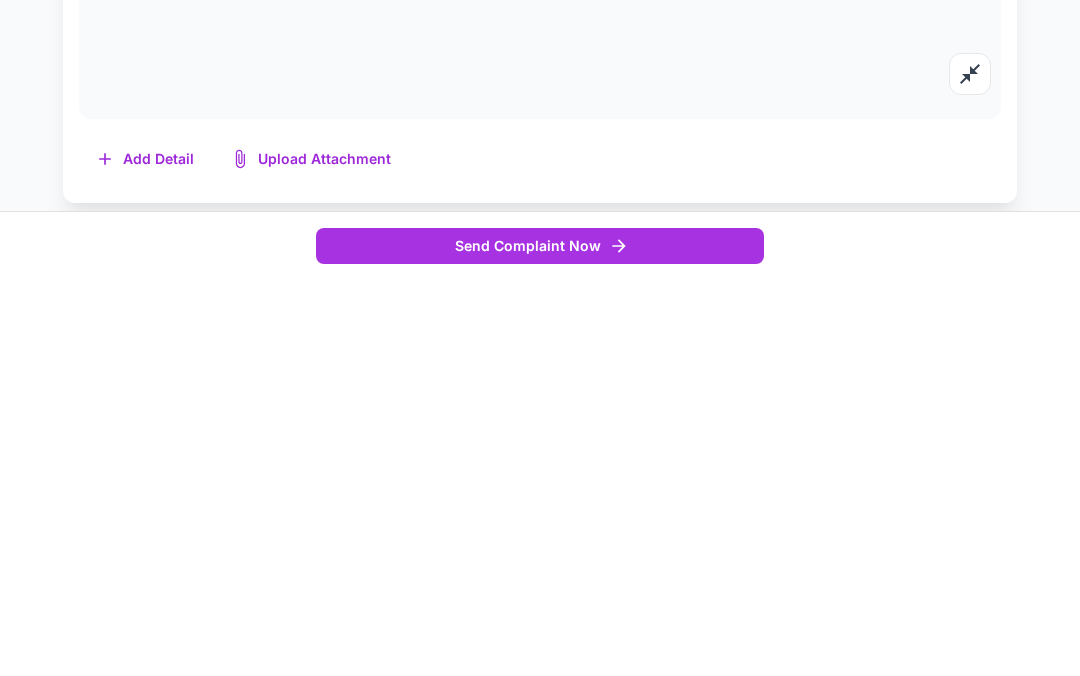 click on "Add Detail" at bounding box center [146, 555] 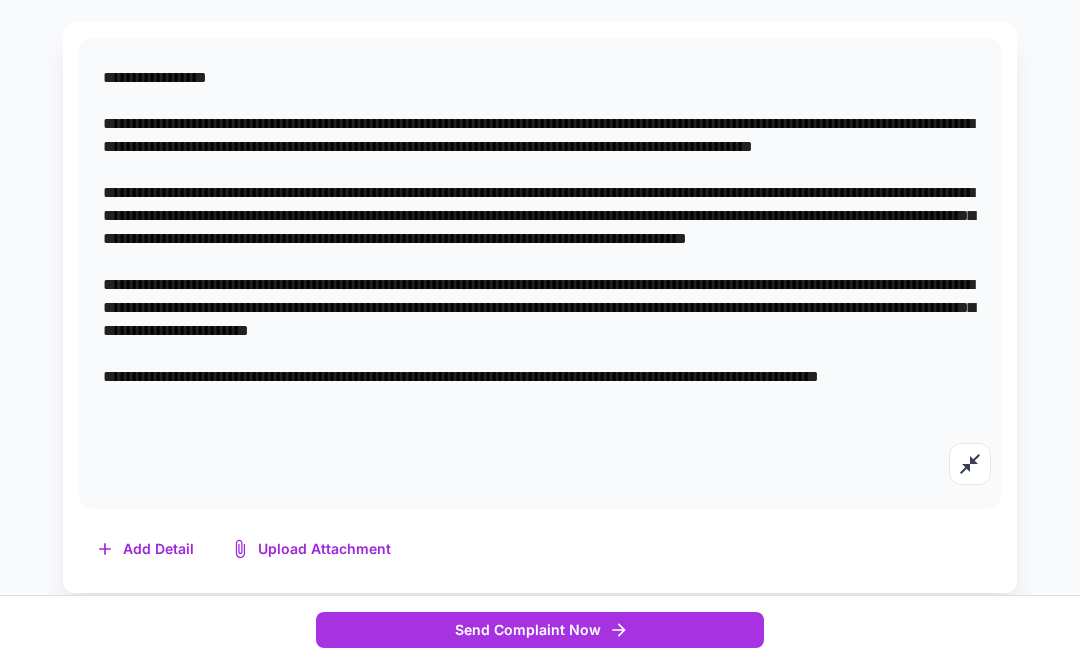 scroll, scrollTop: 400, scrollLeft: 0, axis: vertical 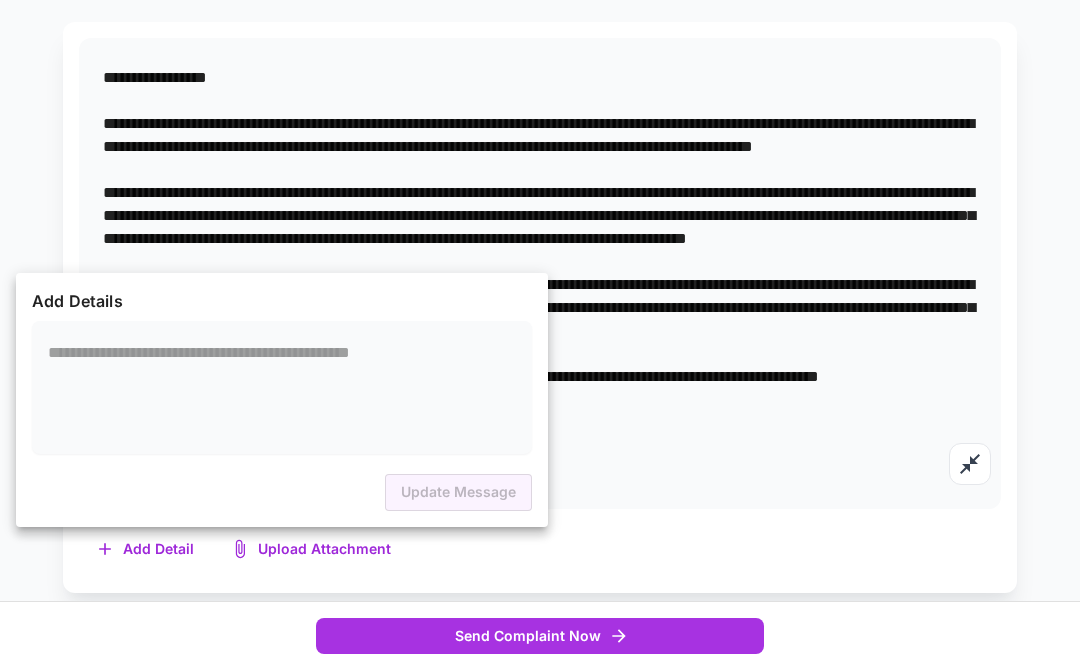 click at bounding box center (282, 387) 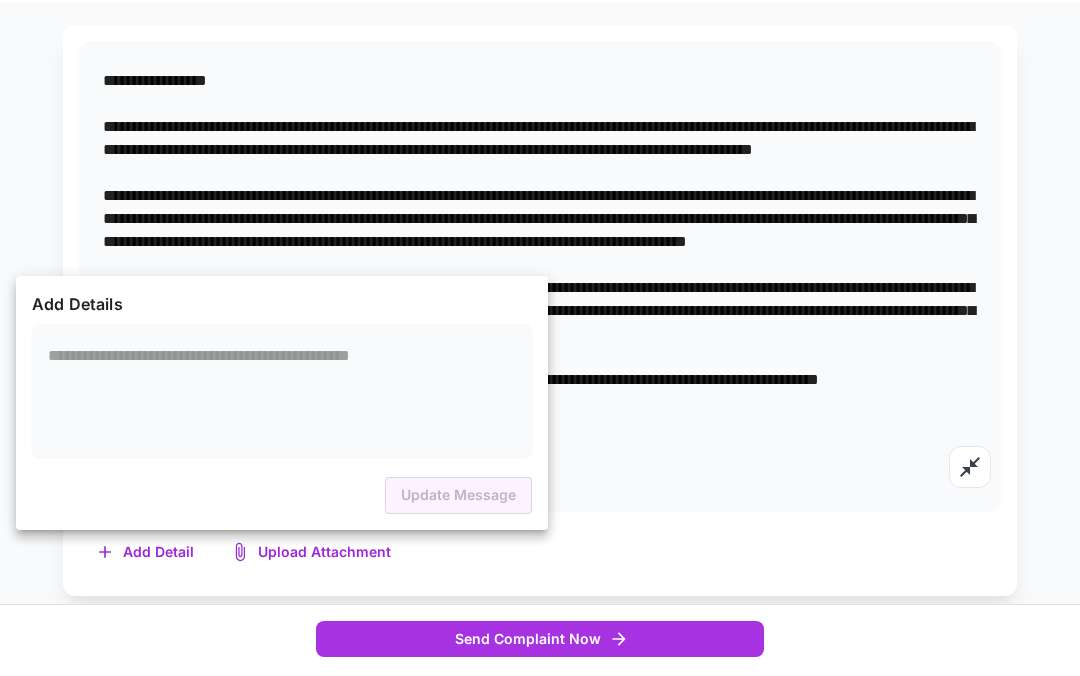 scroll, scrollTop: 394, scrollLeft: 0, axis: vertical 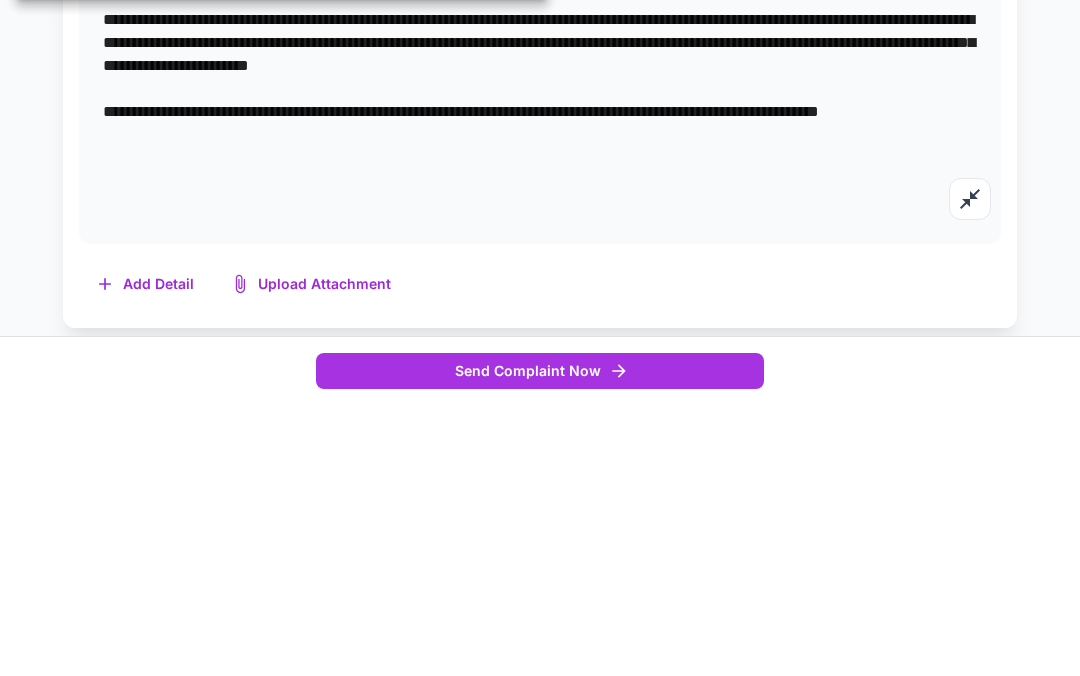 type on "**********" 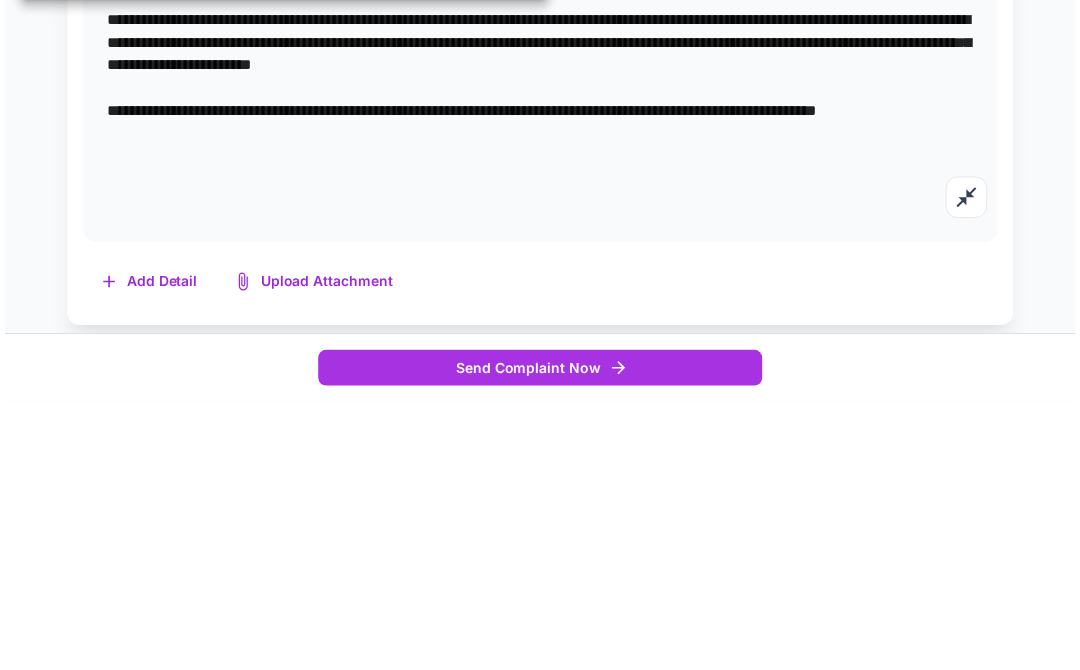 scroll, scrollTop: 400, scrollLeft: 0, axis: vertical 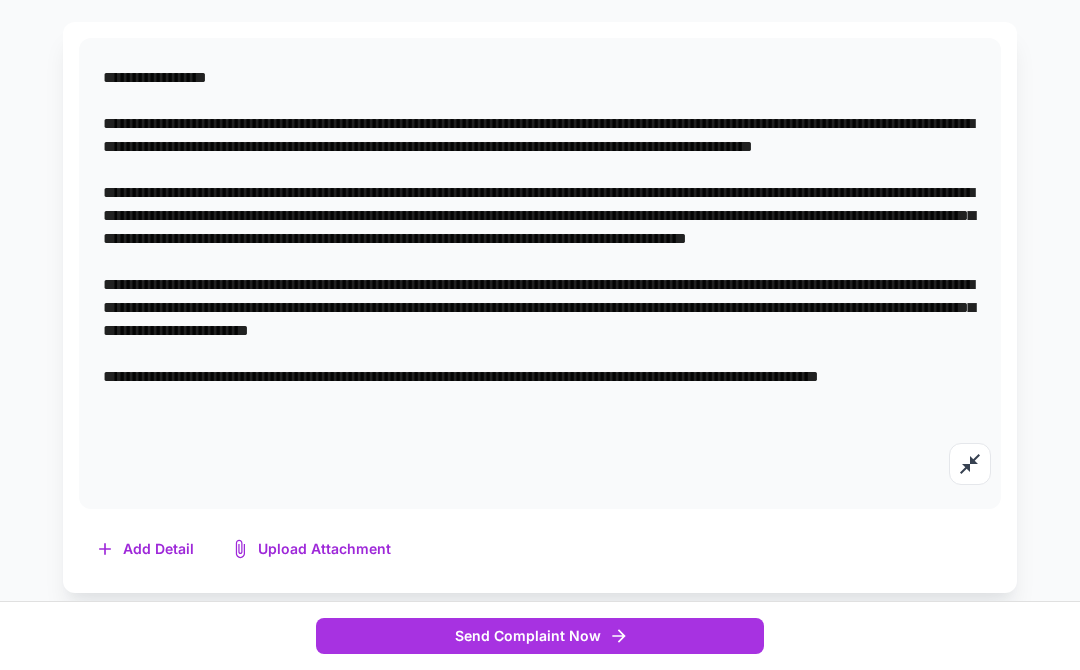 click on "Add Detail" at bounding box center (146, 549) 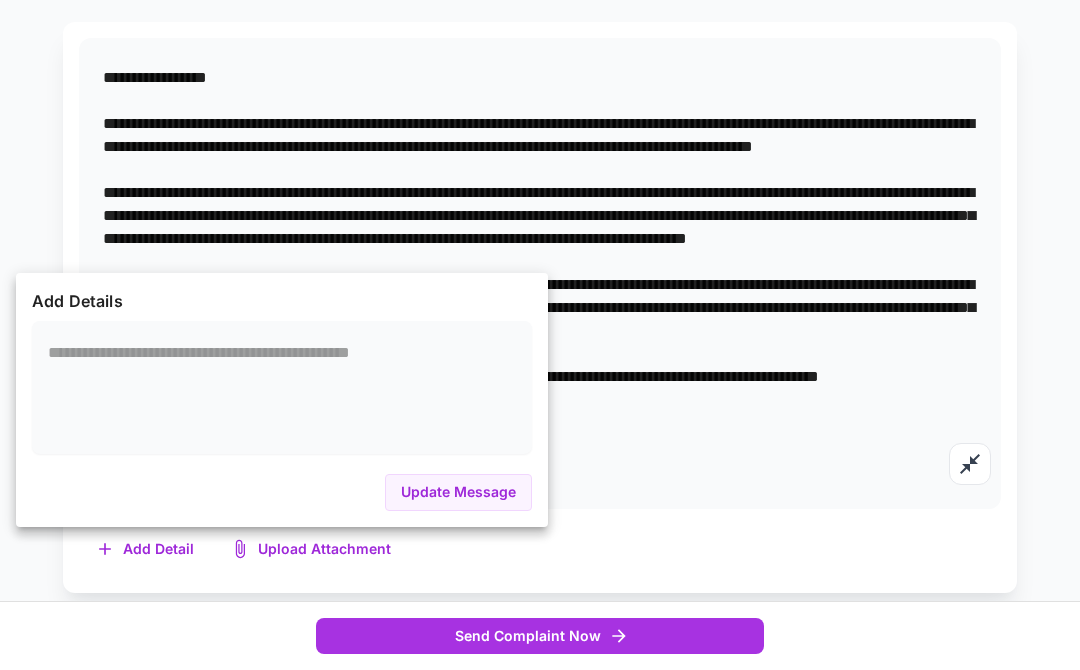 click at bounding box center [282, 387] 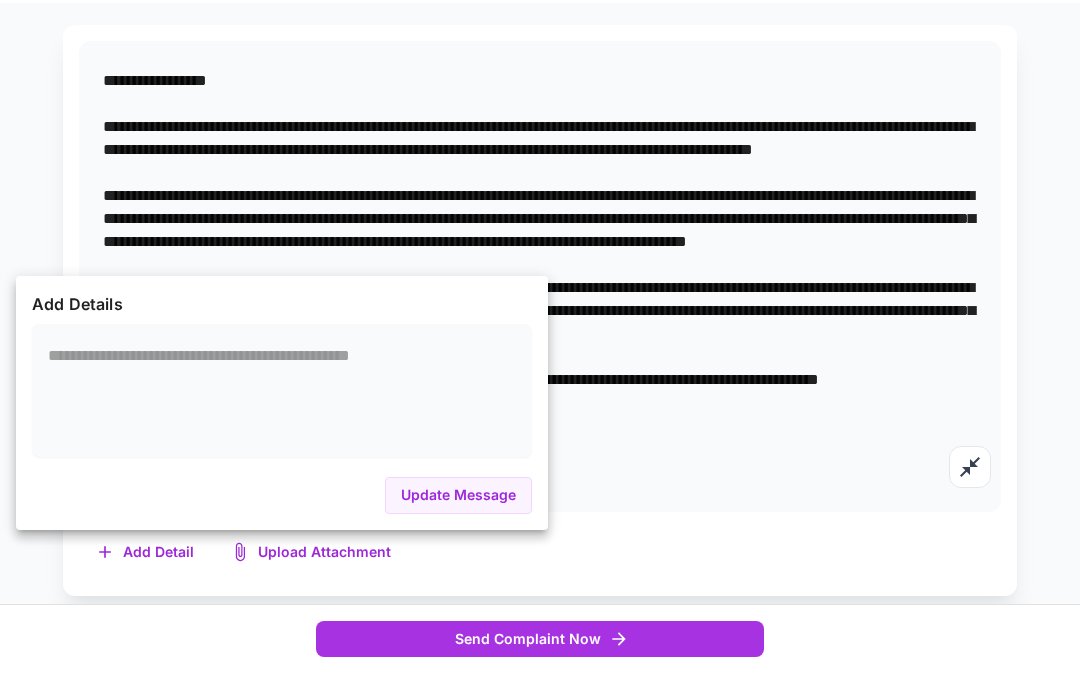 scroll, scrollTop: 394, scrollLeft: 0, axis: vertical 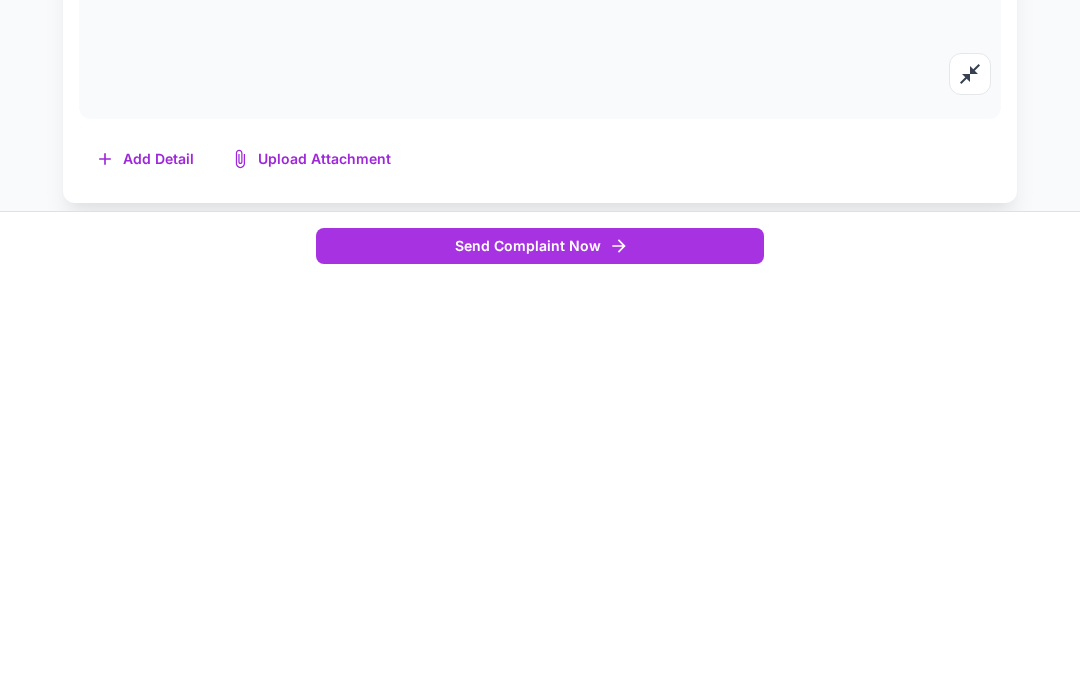 click at bounding box center [540, 338] 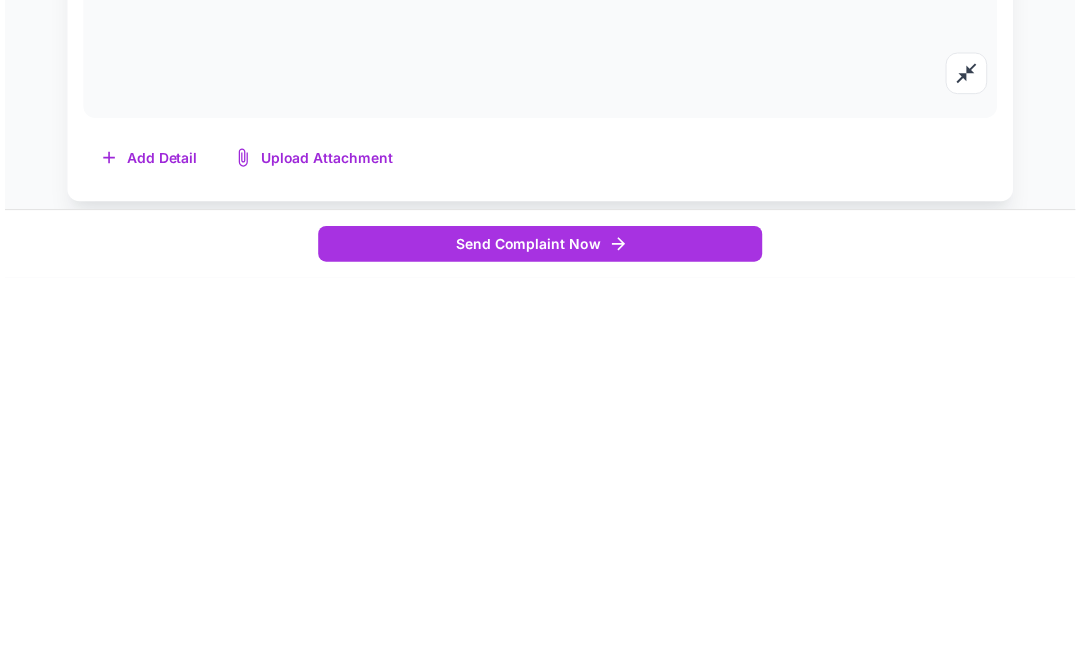 scroll, scrollTop: 400, scrollLeft: 0, axis: vertical 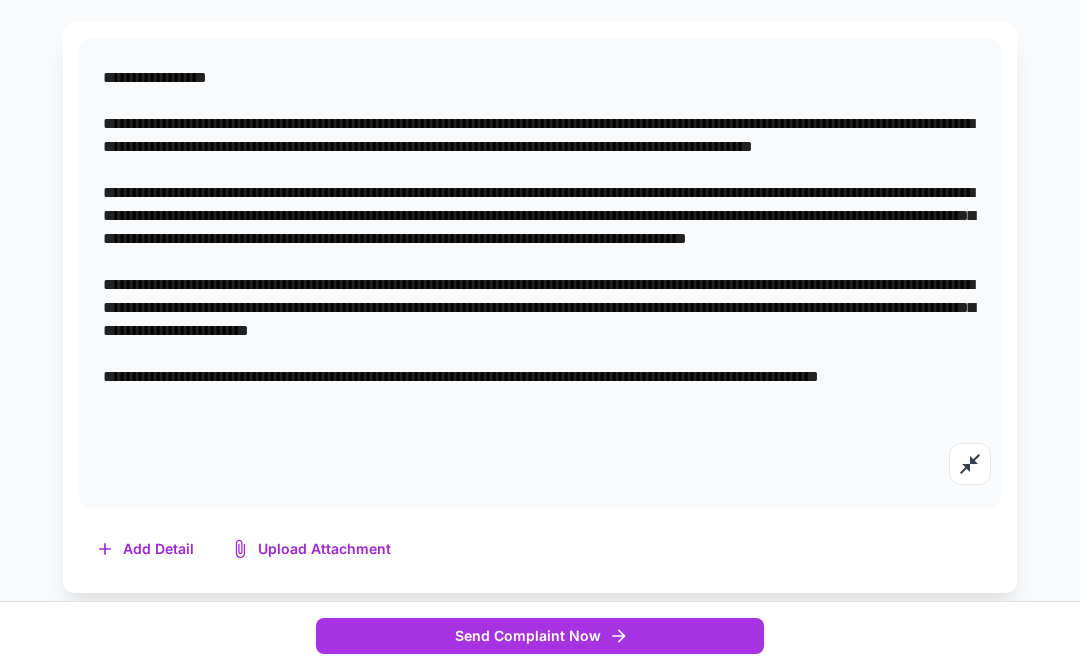 click on "Add Detail" at bounding box center [146, 549] 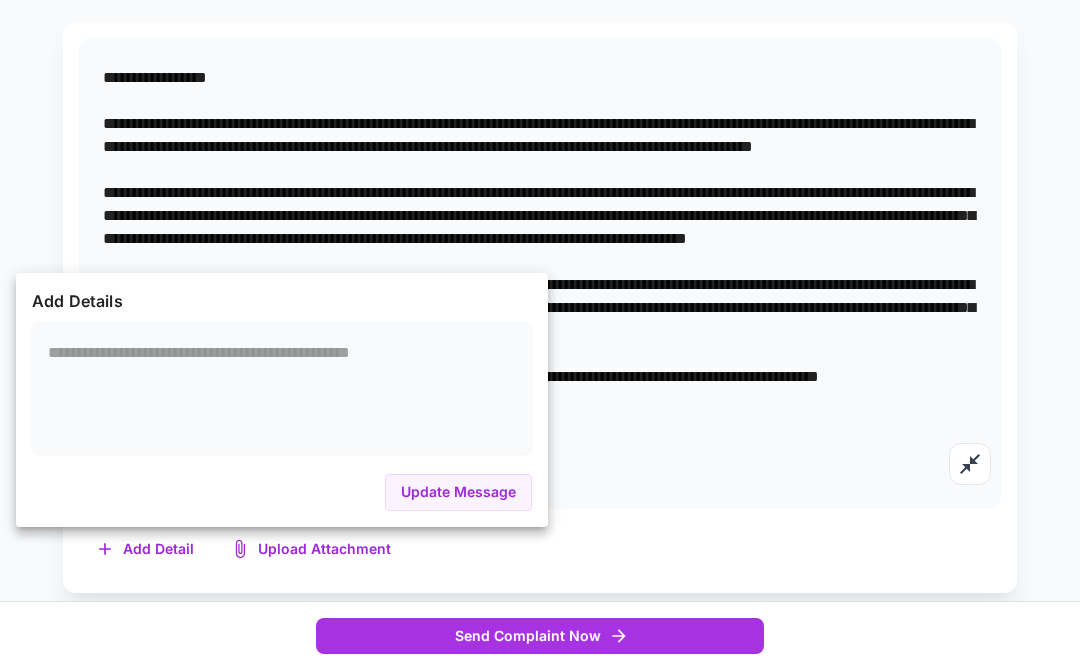 click on "Add Details * Update Message" at bounding box center (282, 400) 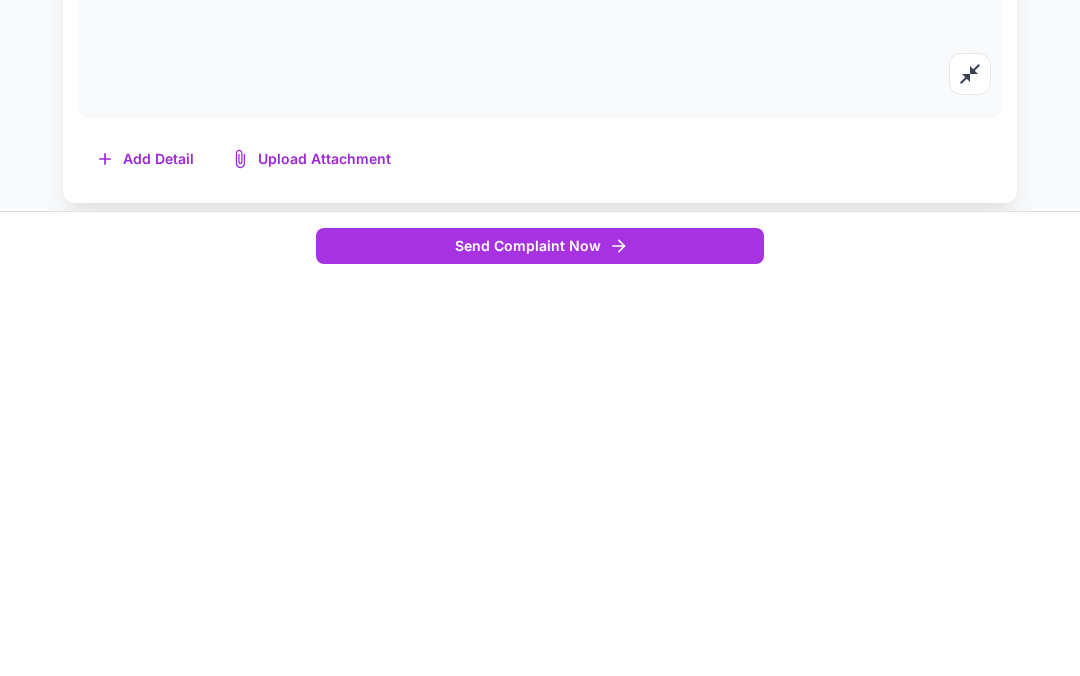 click at bounding box center [540, 338] 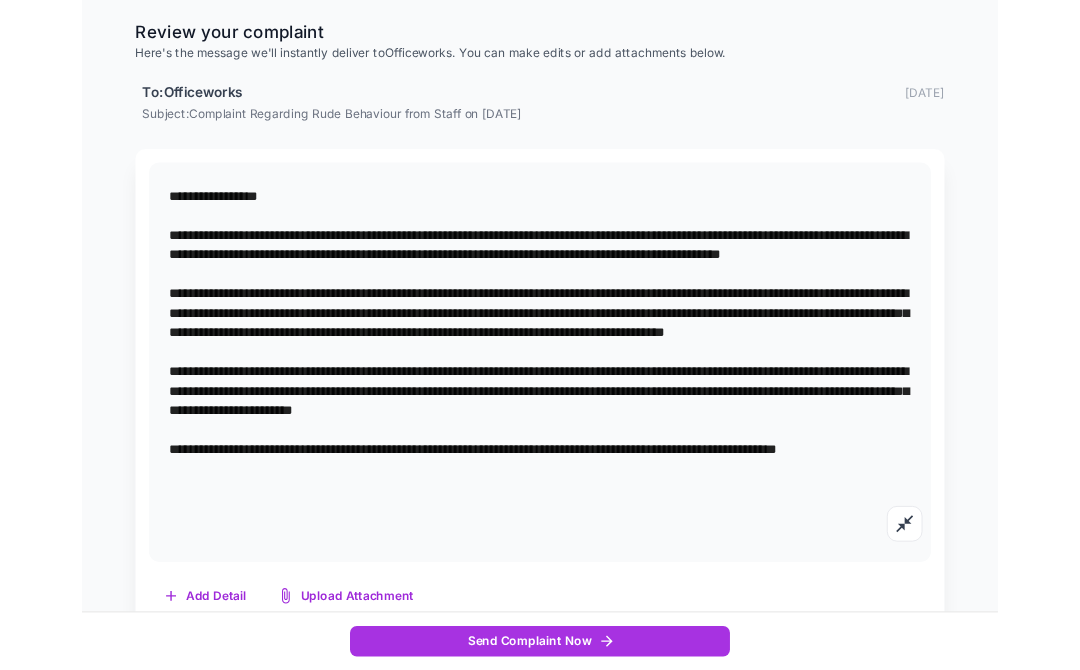 scroll, scrollTop: 400, scrollLeft: 0, axis: vertical 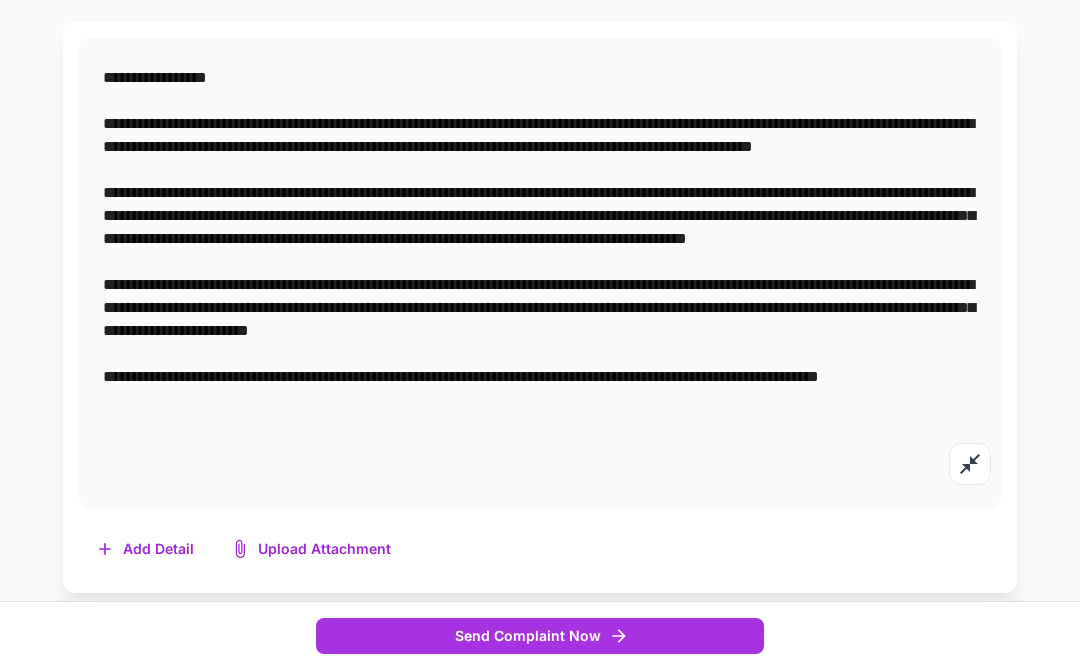 click on "Add Detail" at bounding box center [146, 549] 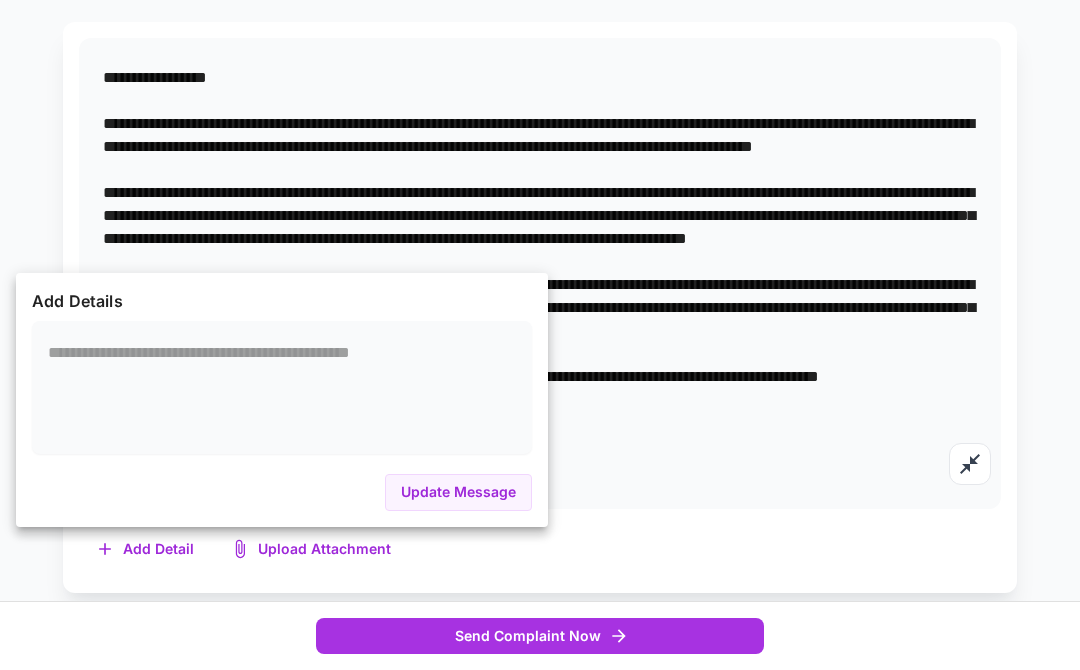 click at bounding box center [282, 387] 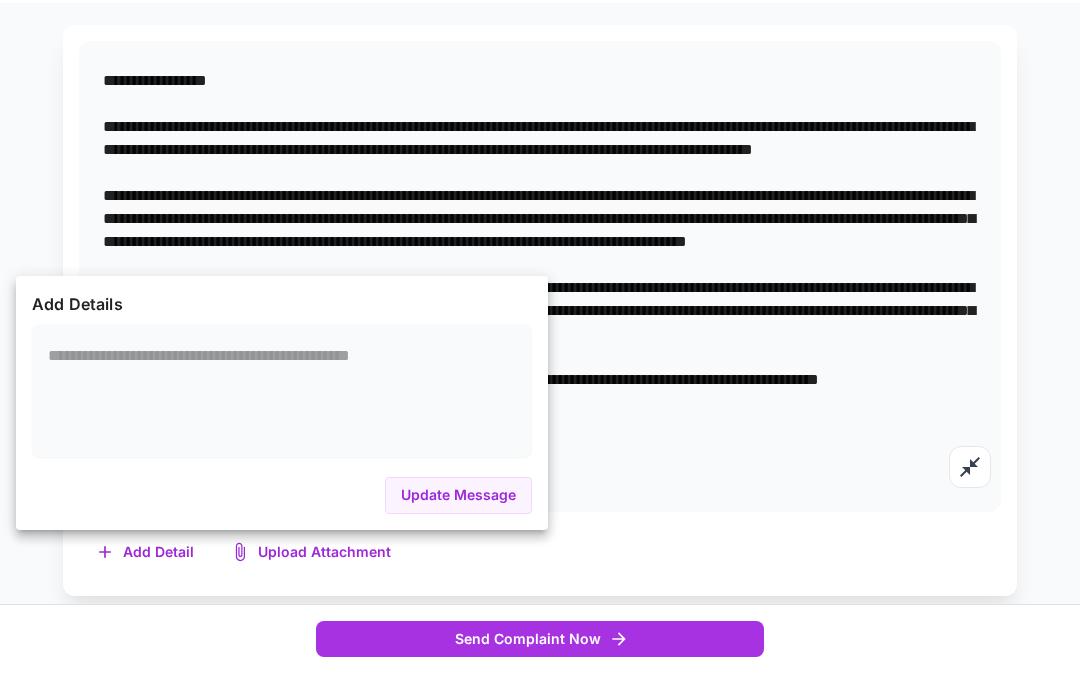 scroll, scrollTop: 394, scrollLeft: 0, axis: vertical 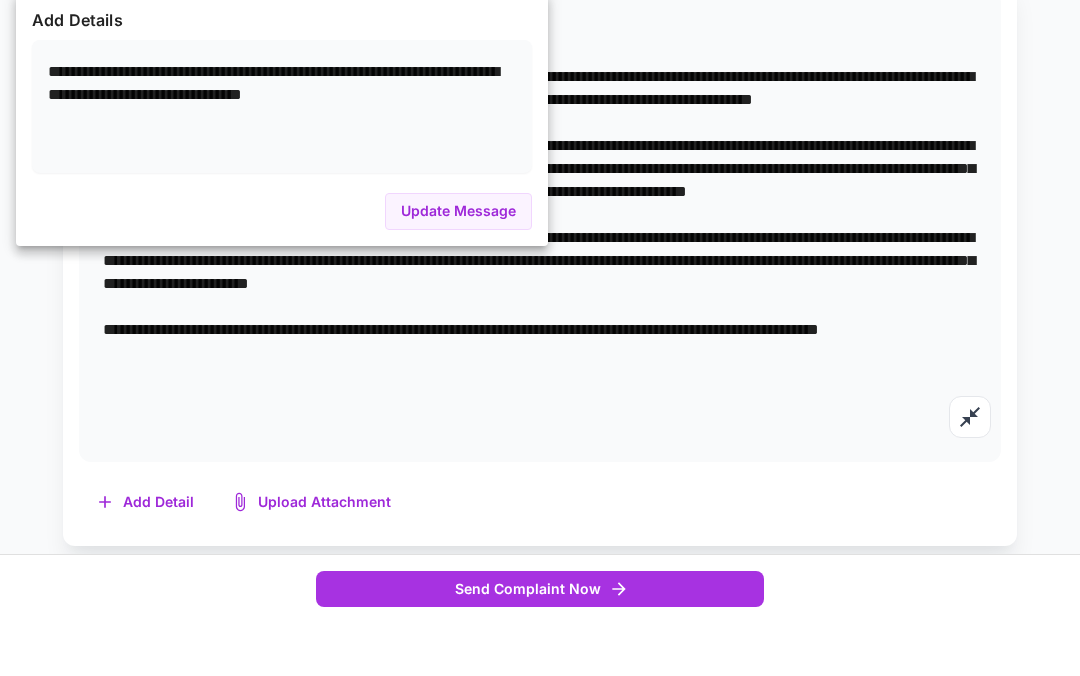 click on "**********" at bounding box center [282, 159] 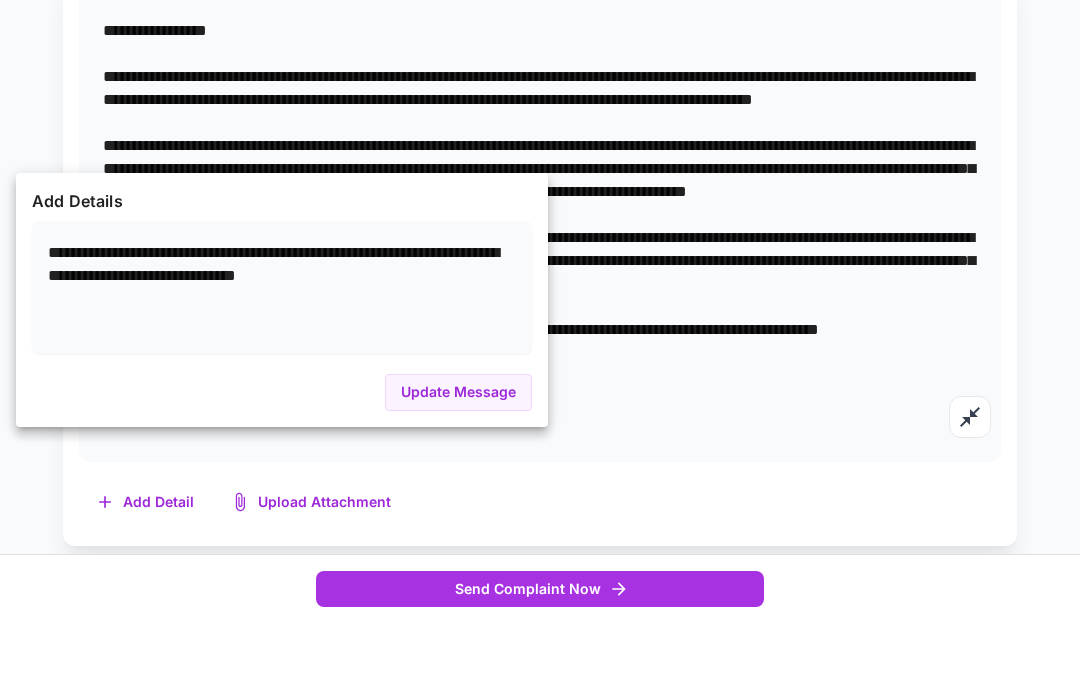 type on "**********" 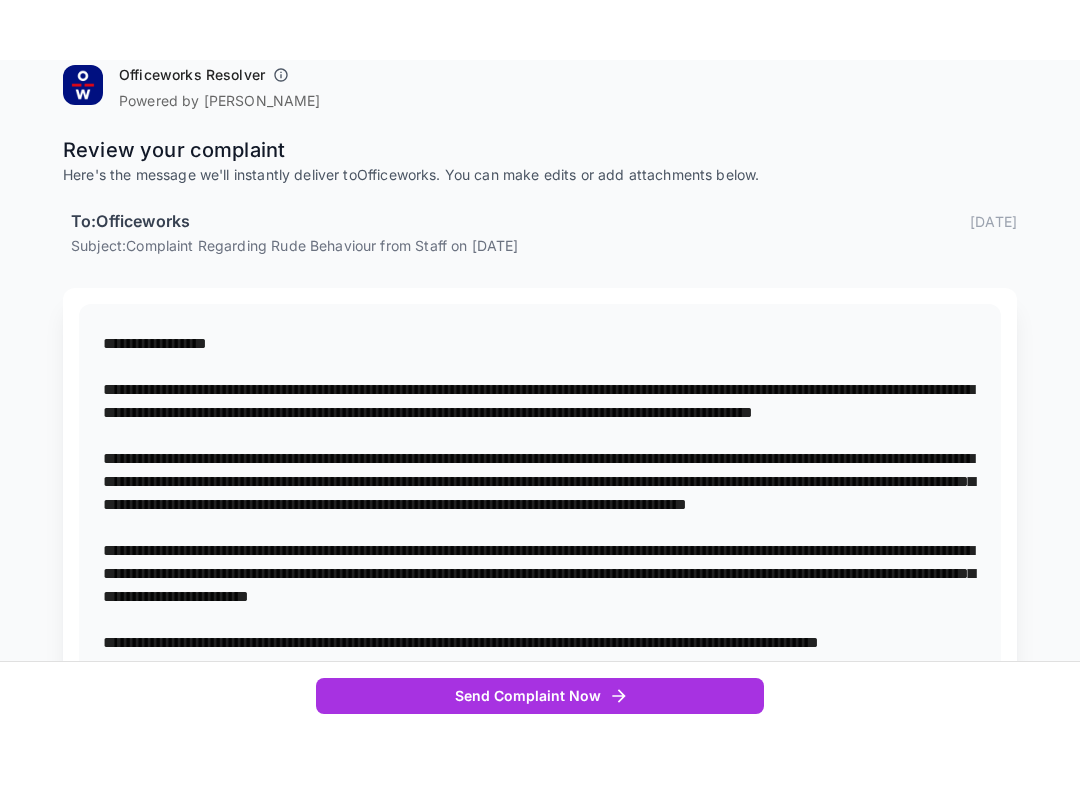 scroll, scrollTop: 190, scrollLeft: 0, axis: vertical 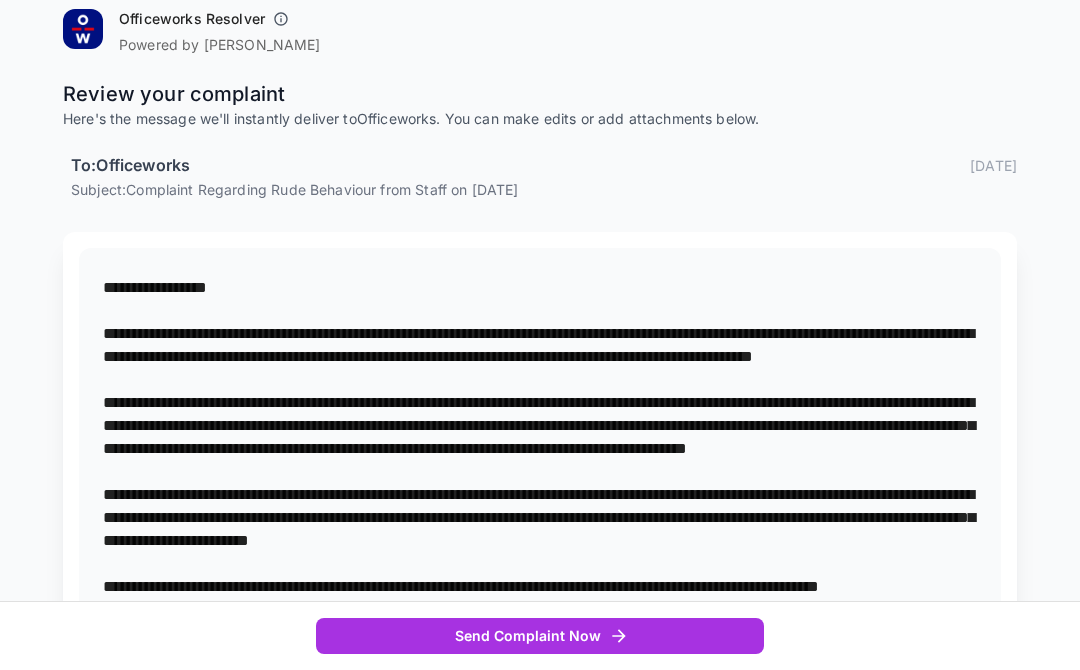 click on "Here's the message we'll instantly deliver to  Officeworks . You can make edits or add attachments below." at bounding box center [540, 119] 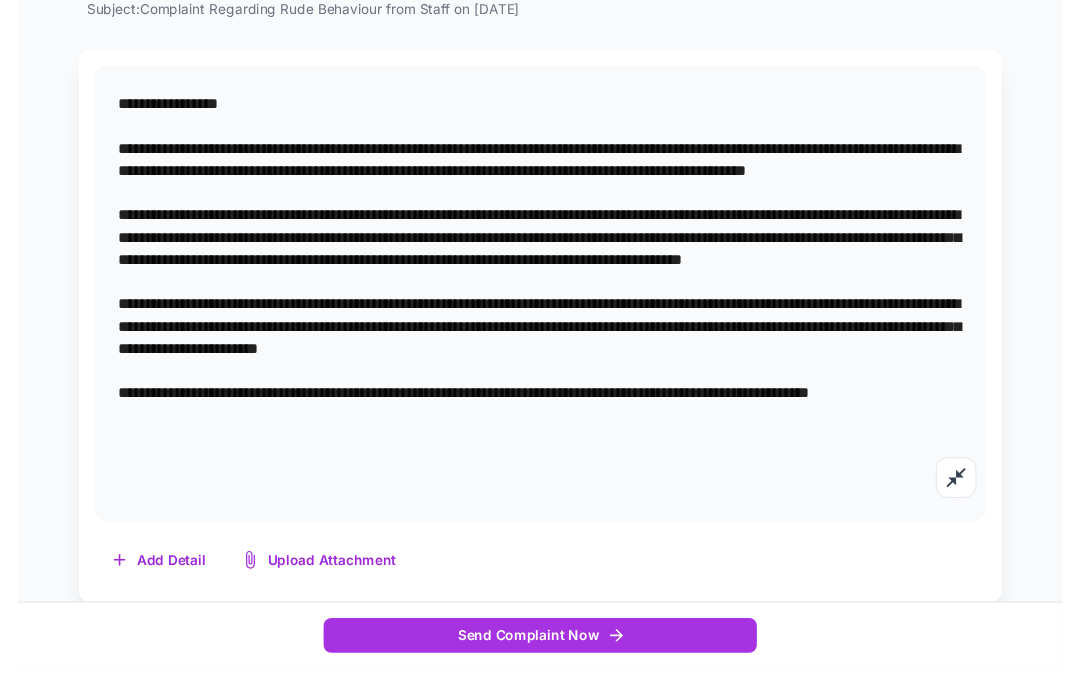 scroll, scrollTop: 387, scrollLeft: 0, axis: vertical 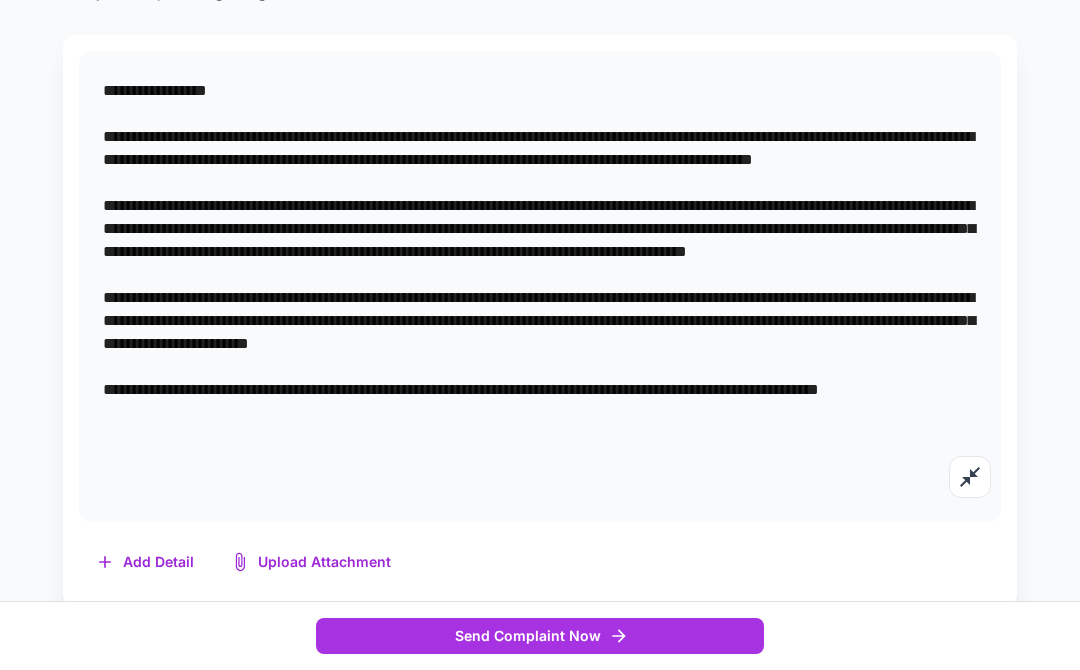 click on "Upload Attachment" at bounding box center [312, 562] 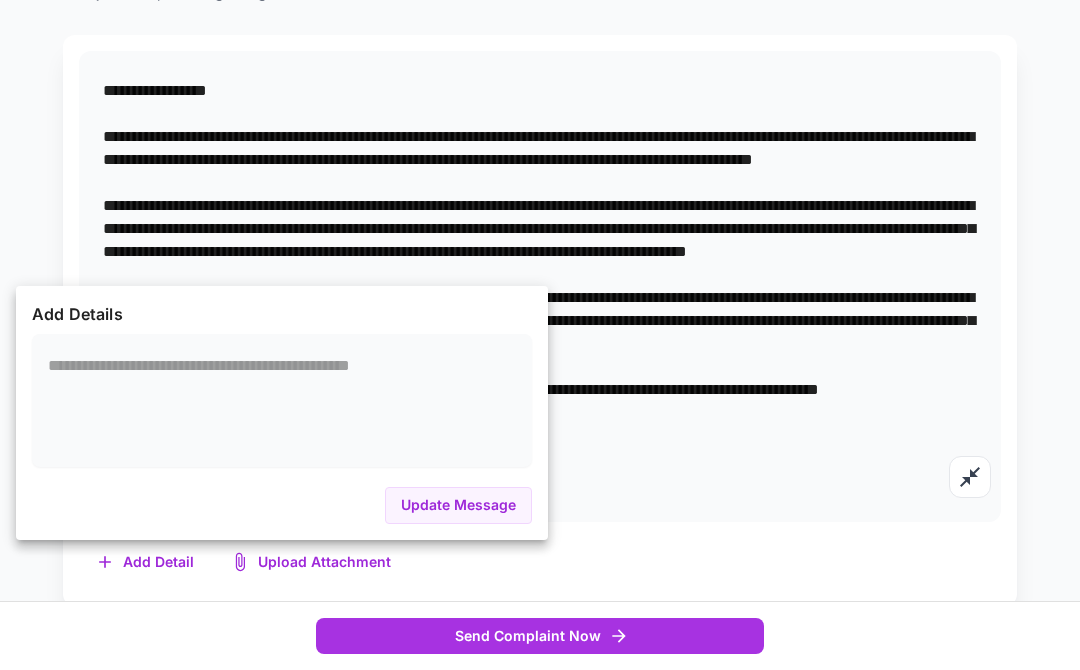 click at bounding box center (540, 335) 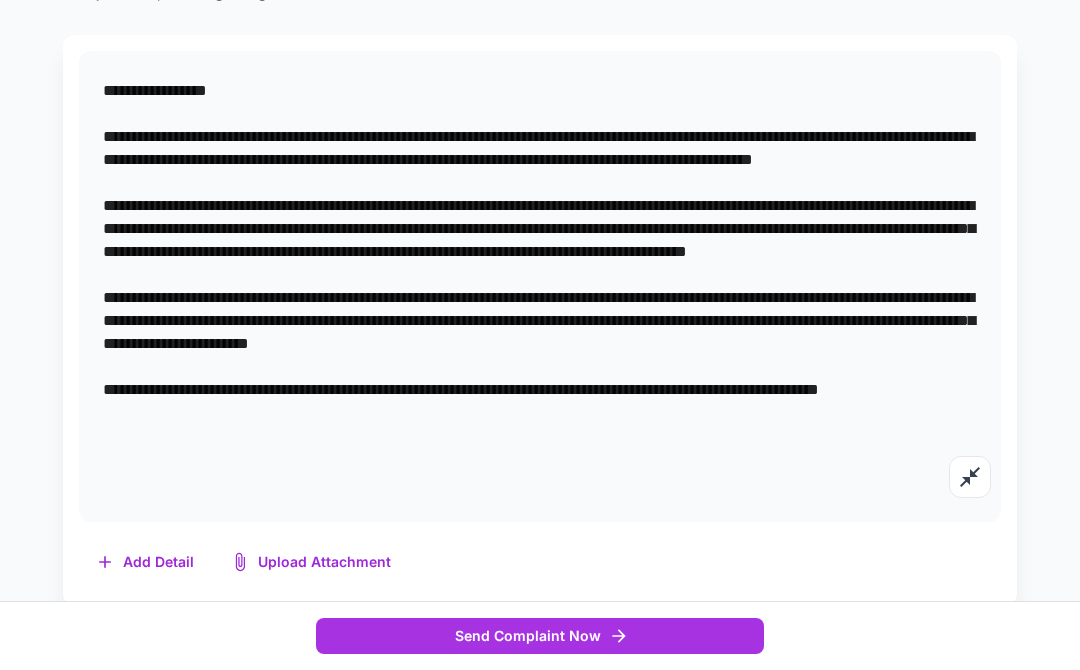 click on "Send Complaint Now" at bounding box center (540, 636) 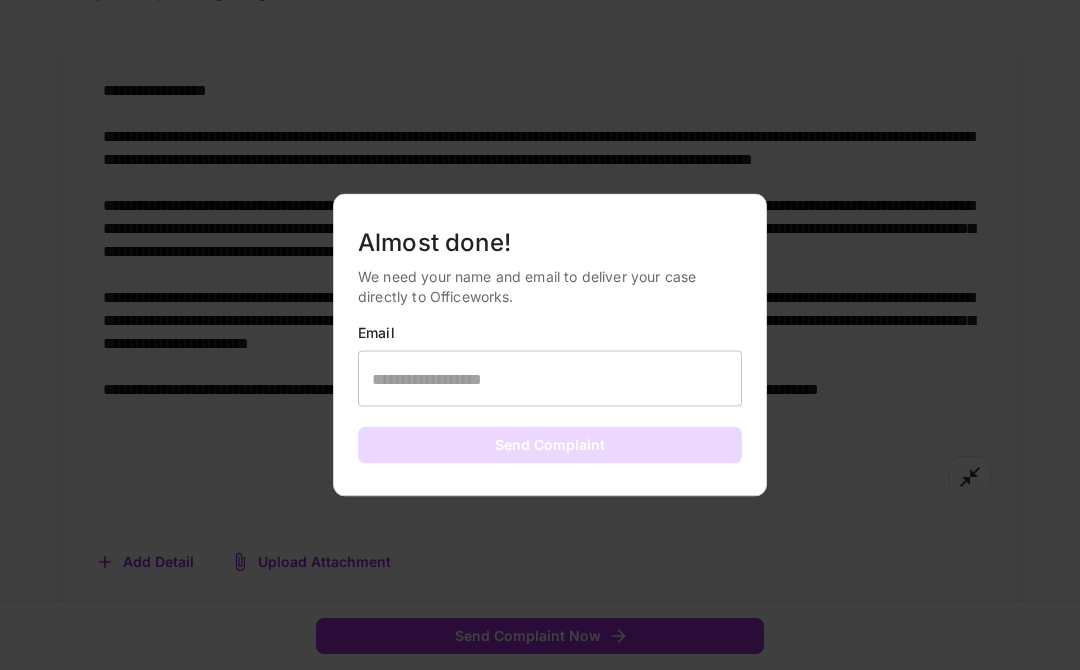 click at bounding box center (550, 379) 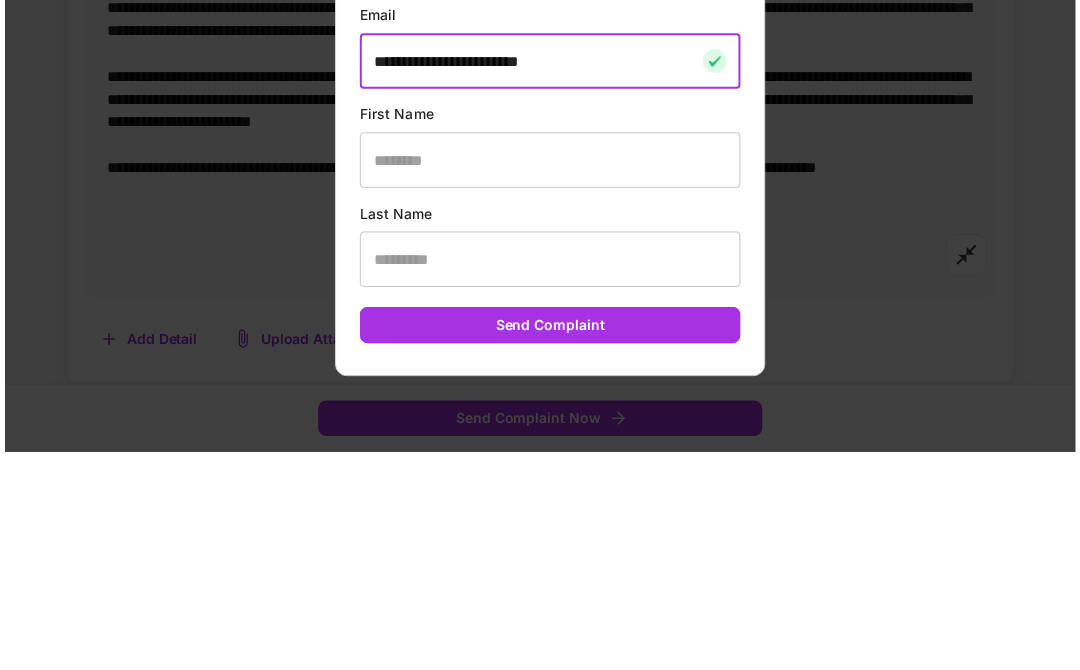 scroll, scrollTop: 400, scrollLeft: 0, axis: vertical 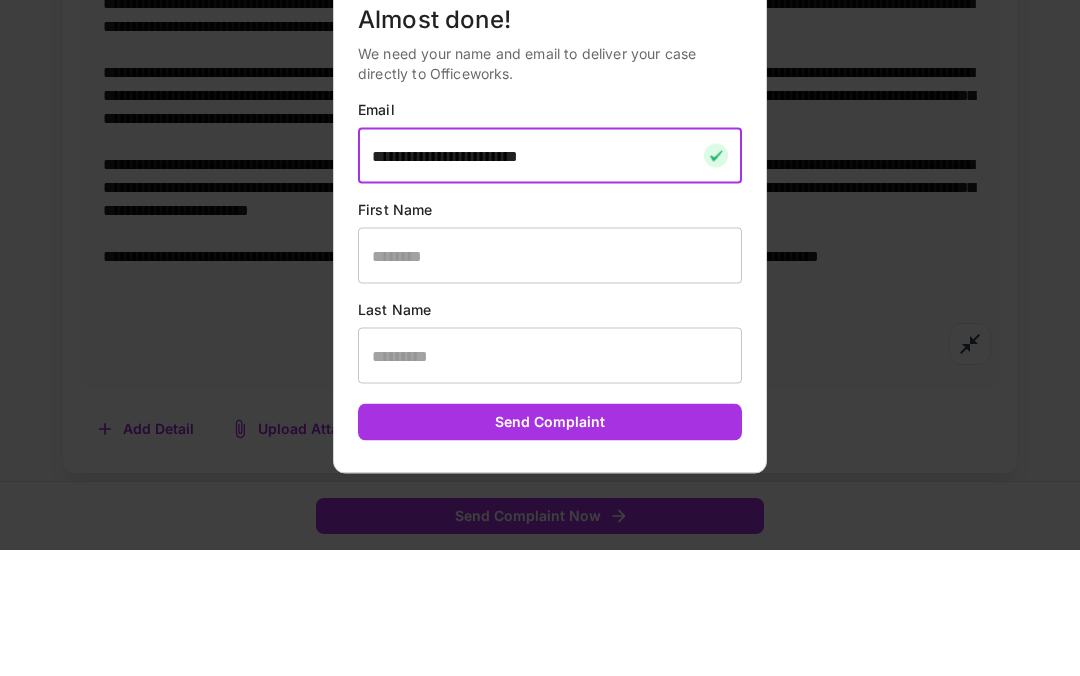 type on "**********" 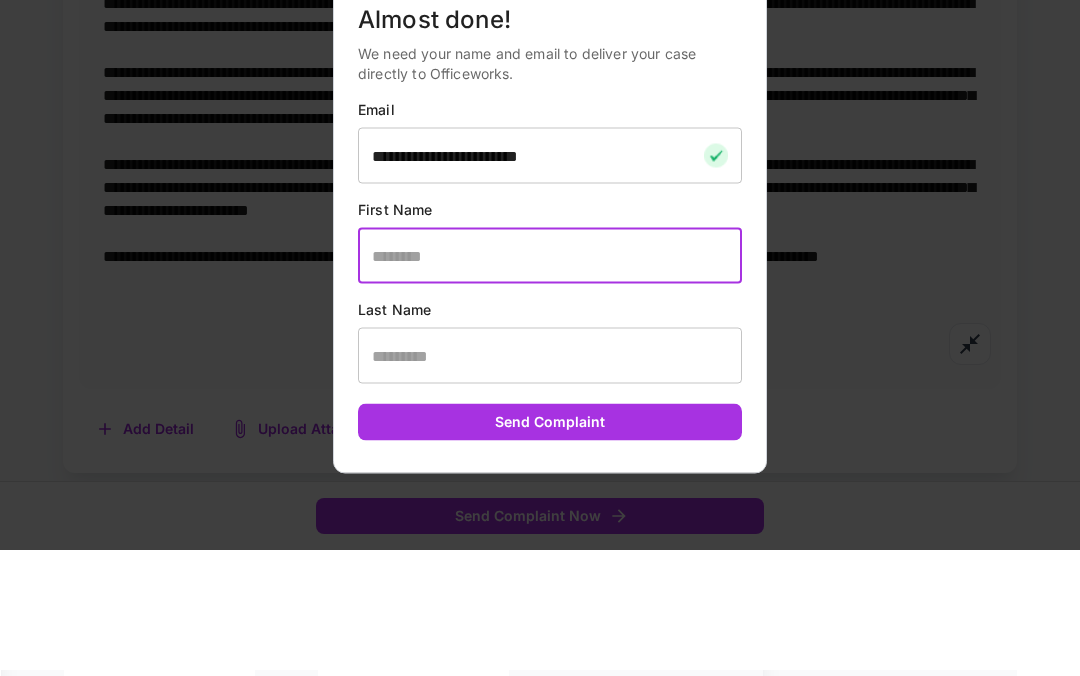click at bounding box center (540, 338) 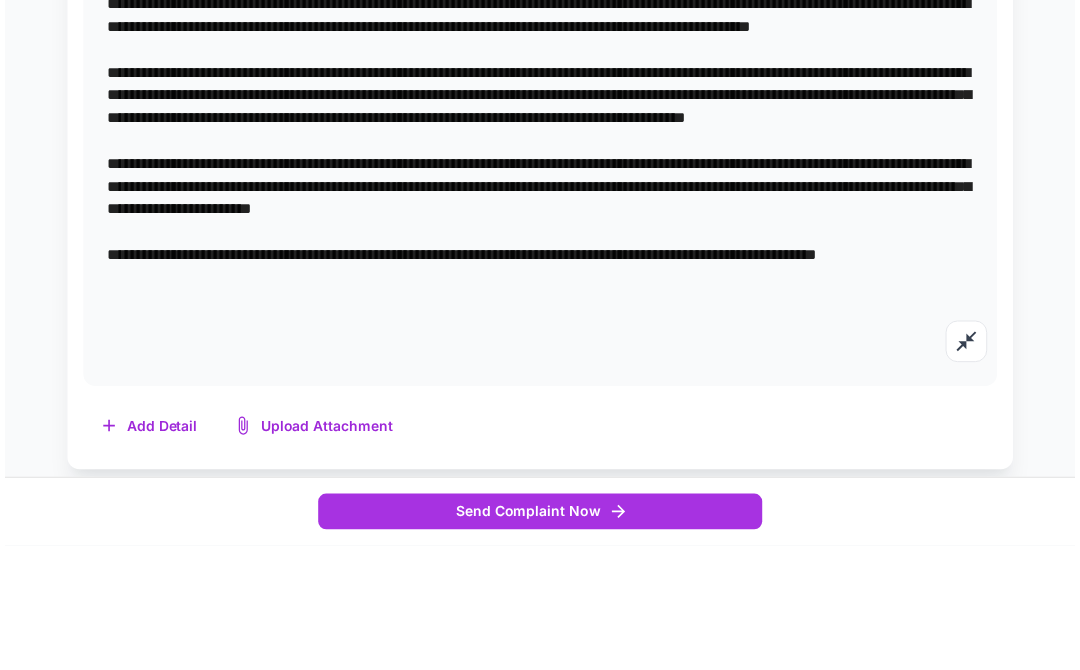 scroll, scrollTop: 400, scrollLeft: 0, axis: vertical 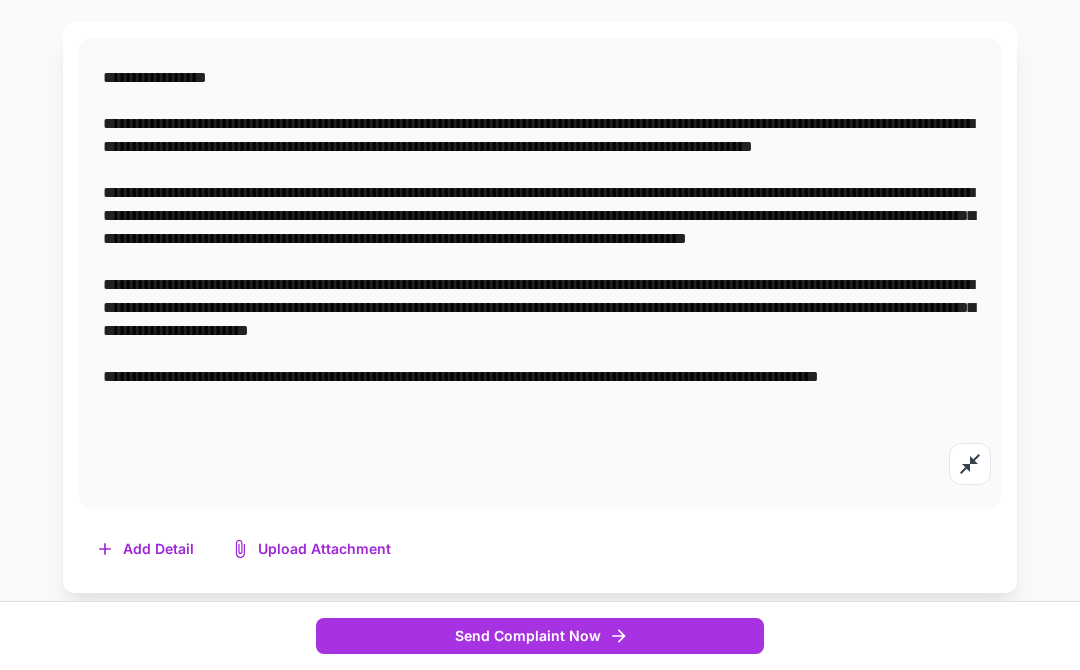 click on "Send Complaint Now" at bounding box center (540, 636) 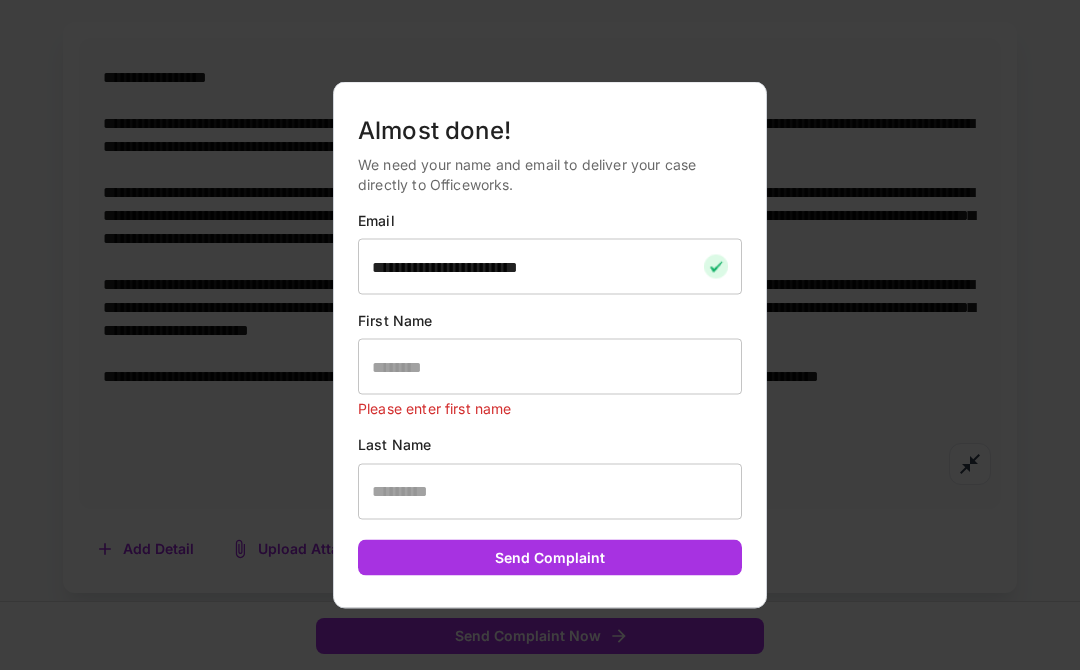 click at bounding box center (550, 367) 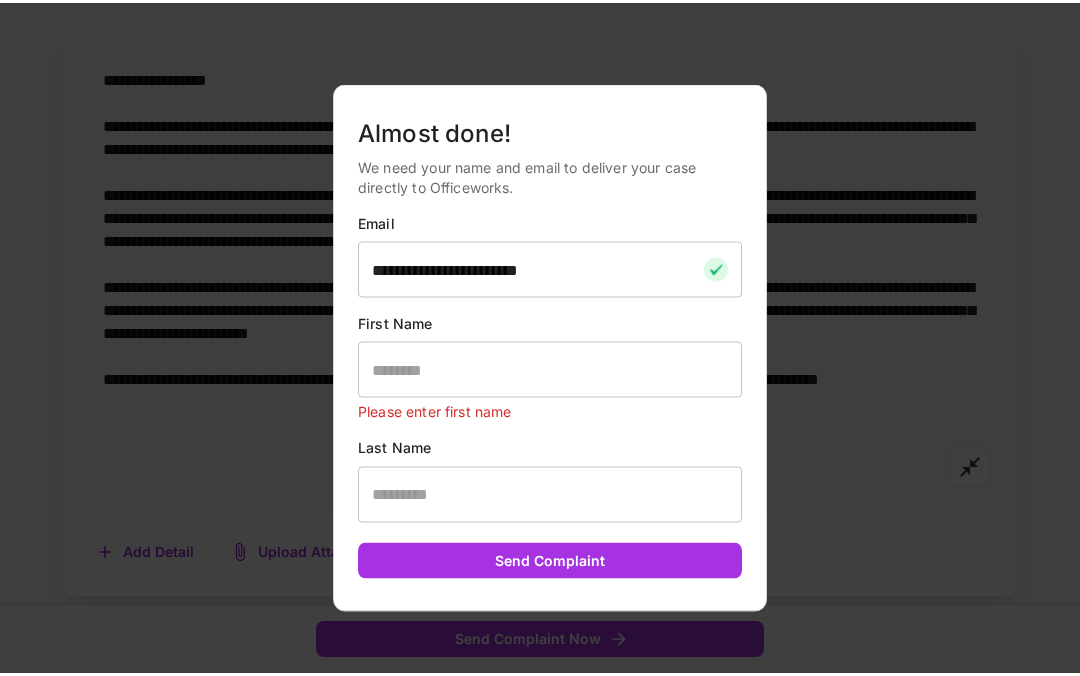 scroll, scrollTop: 394, scrollLeft: 0, axis: vertical 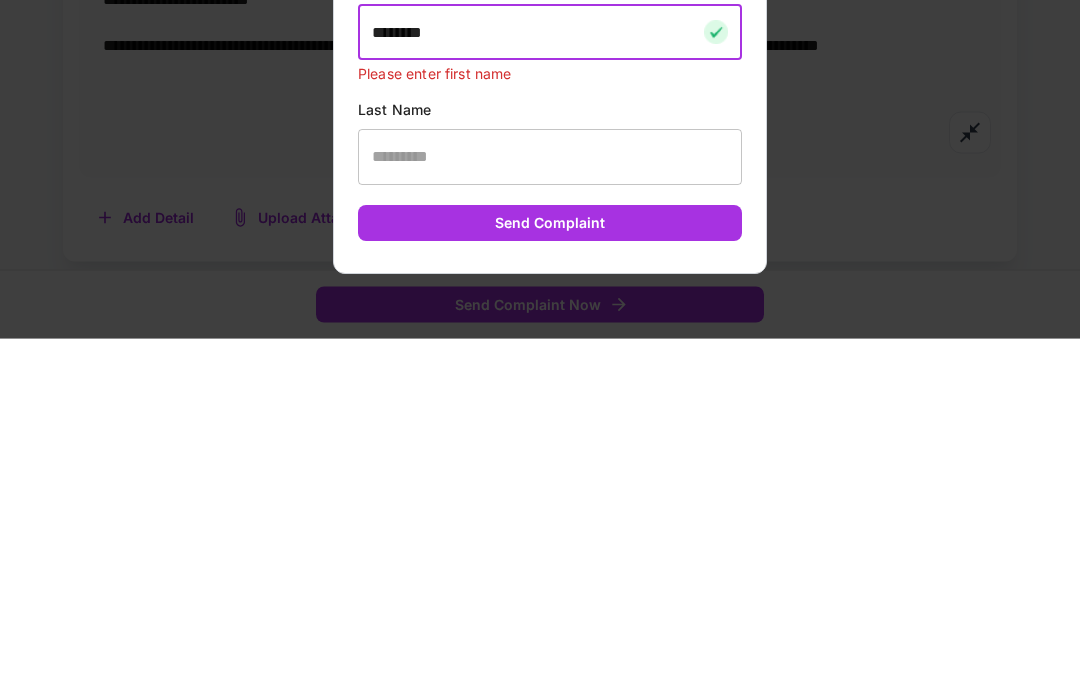 type on "*******" 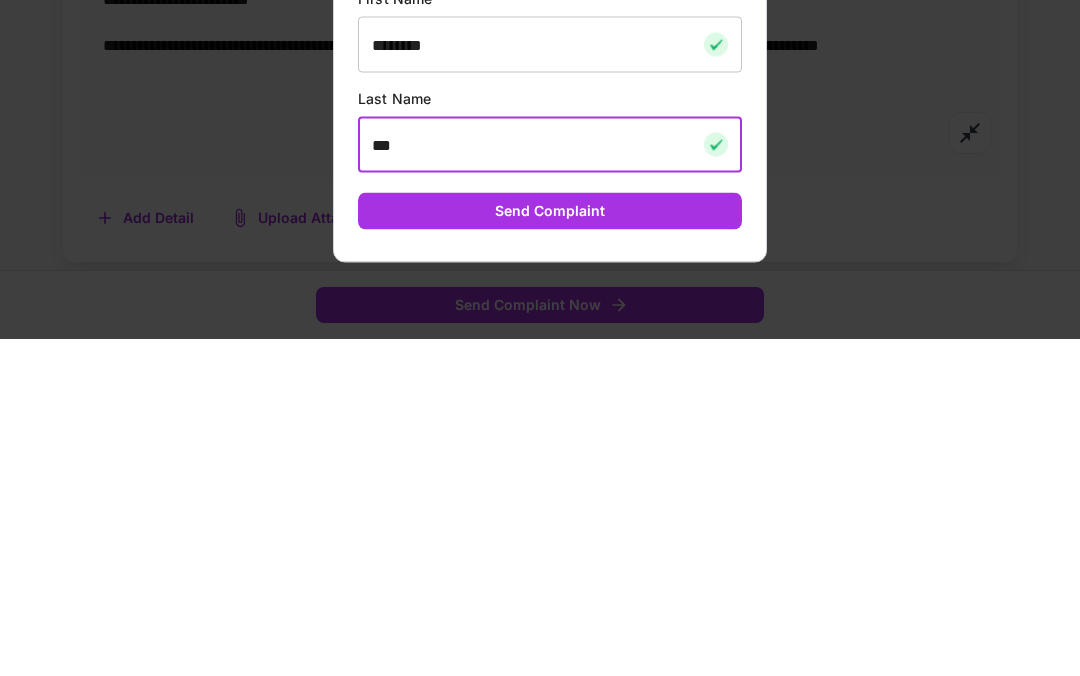 type on "****" 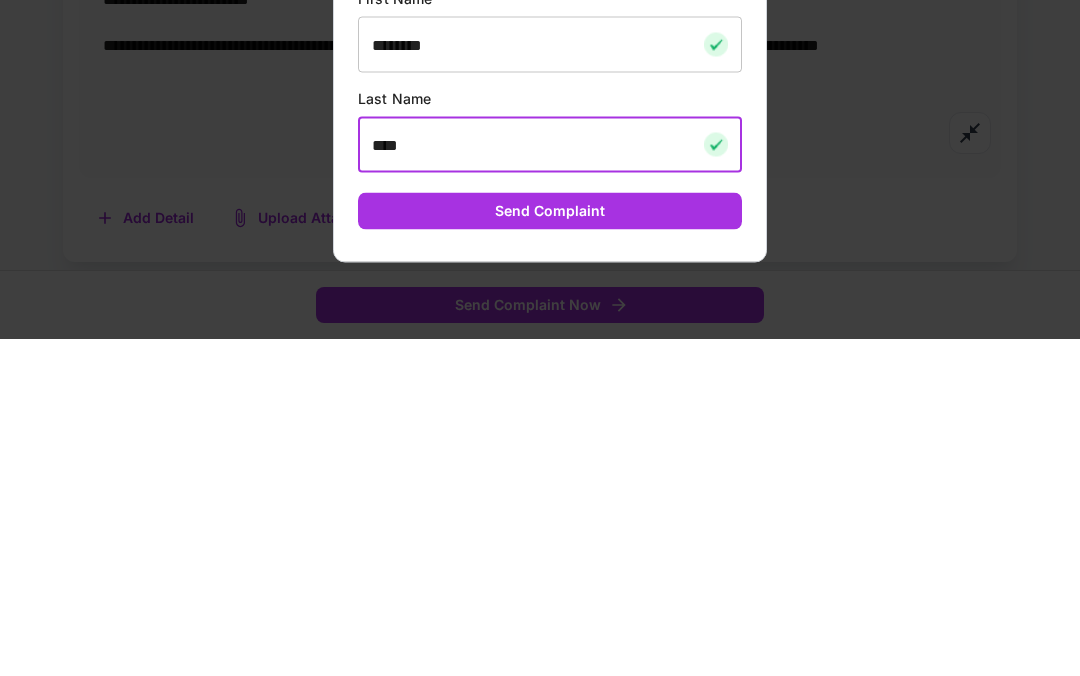 click on "Send Complaint" at bounding box center [550, 548] 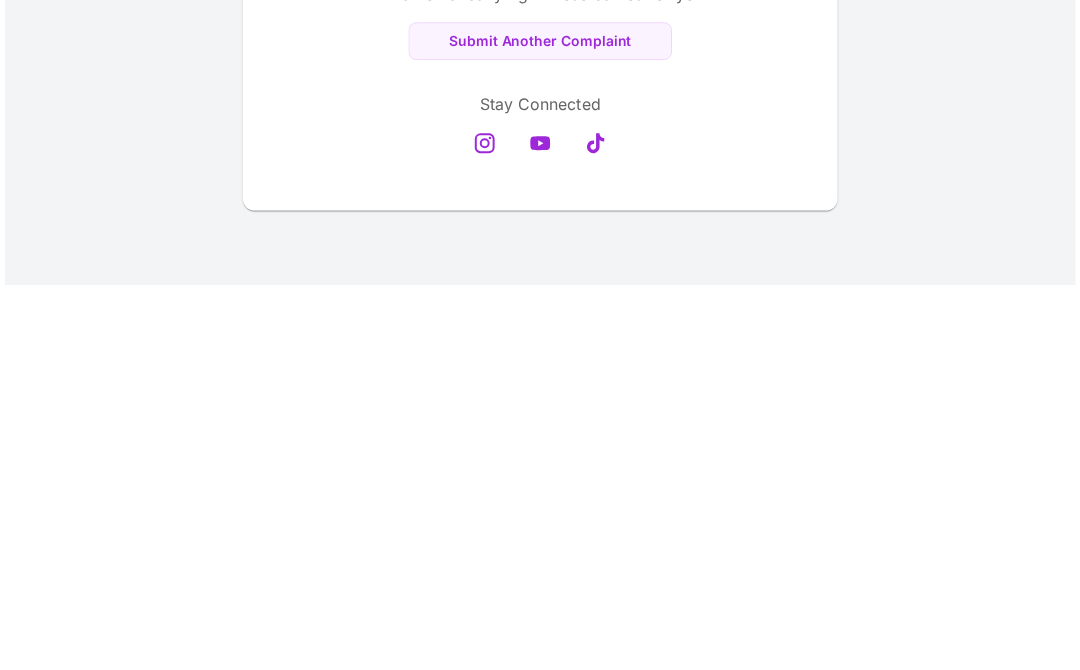 scroll, scrollTop: 6, scrollLeft: 0, axis: vertical 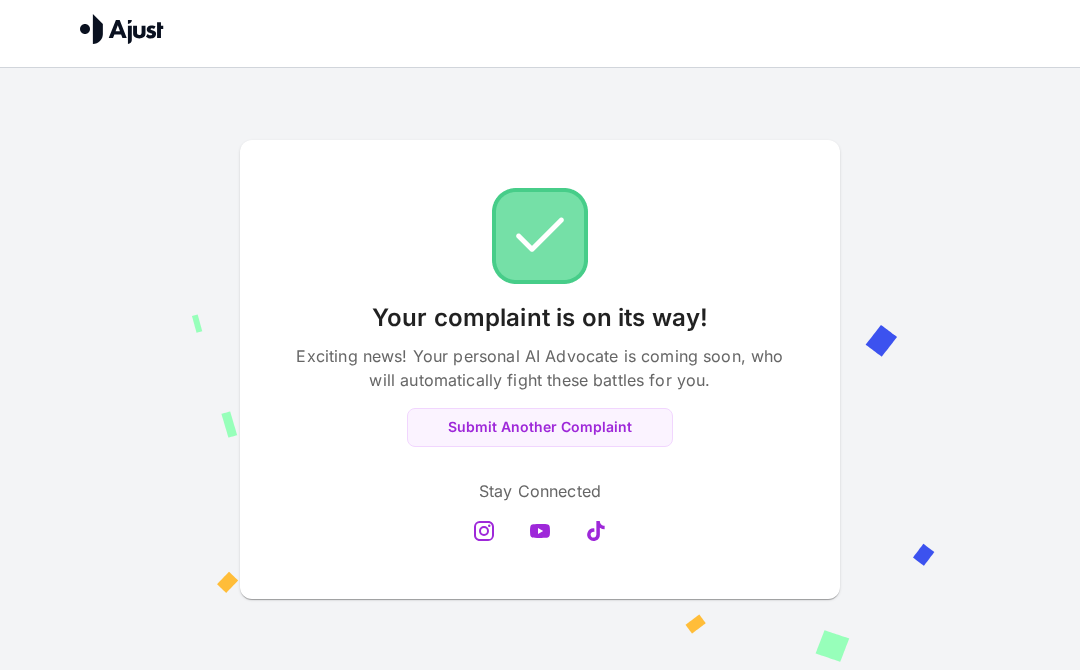 click on "Stay Connected" at bounding box center [540, 491] 